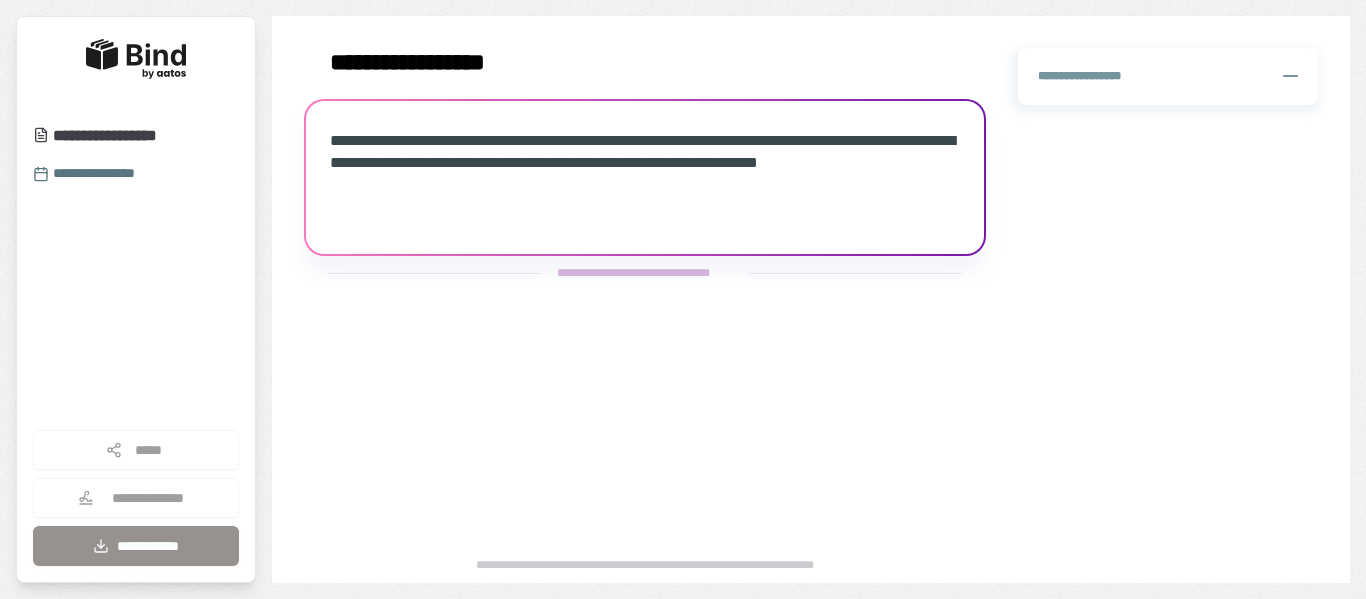 scroll, scrollTop: 0, scrollLeft: 0, axis: both 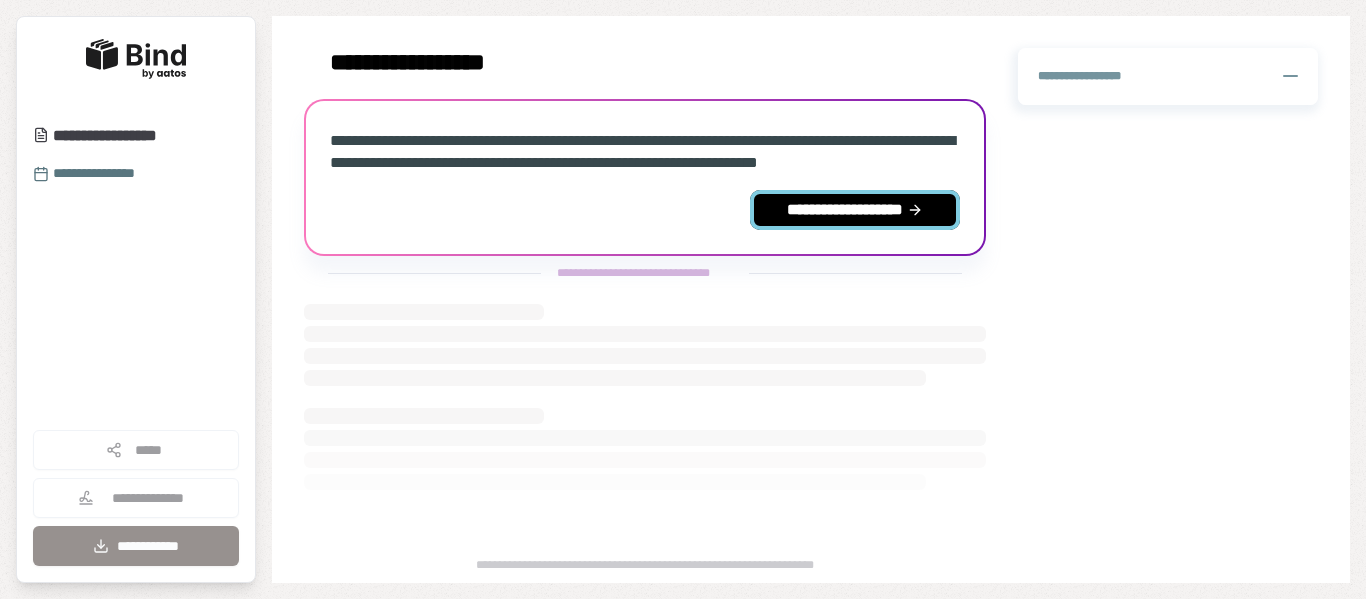 click on "**********" at bounding box center (855, 210) 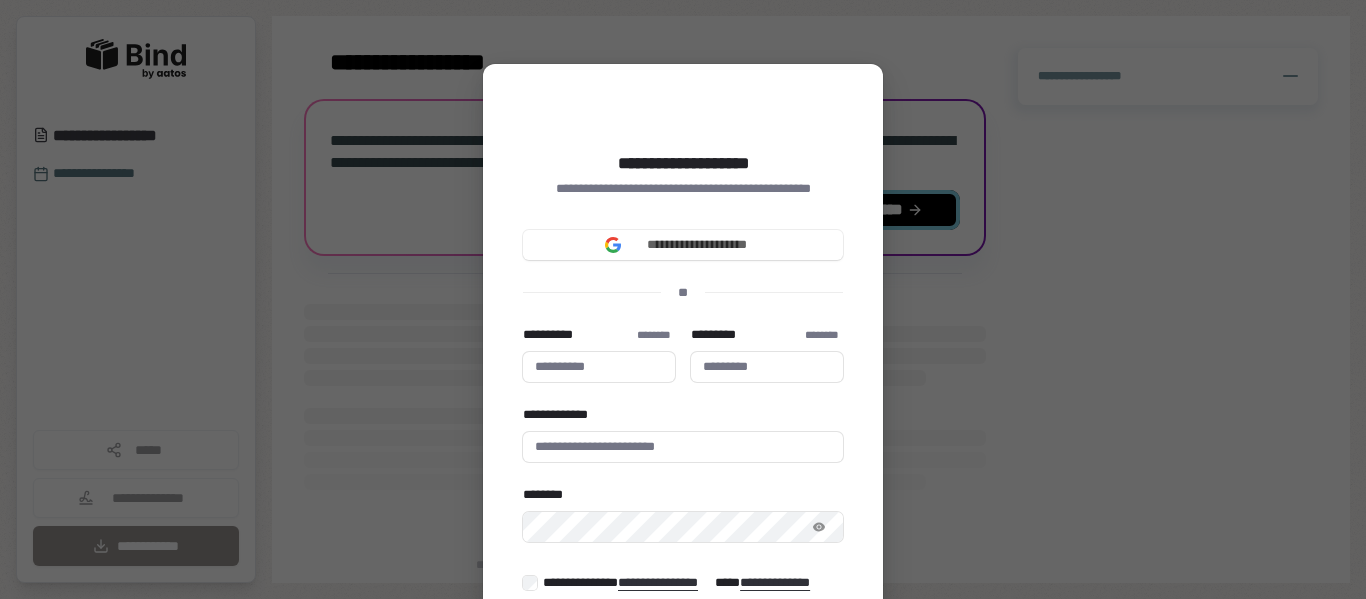 type 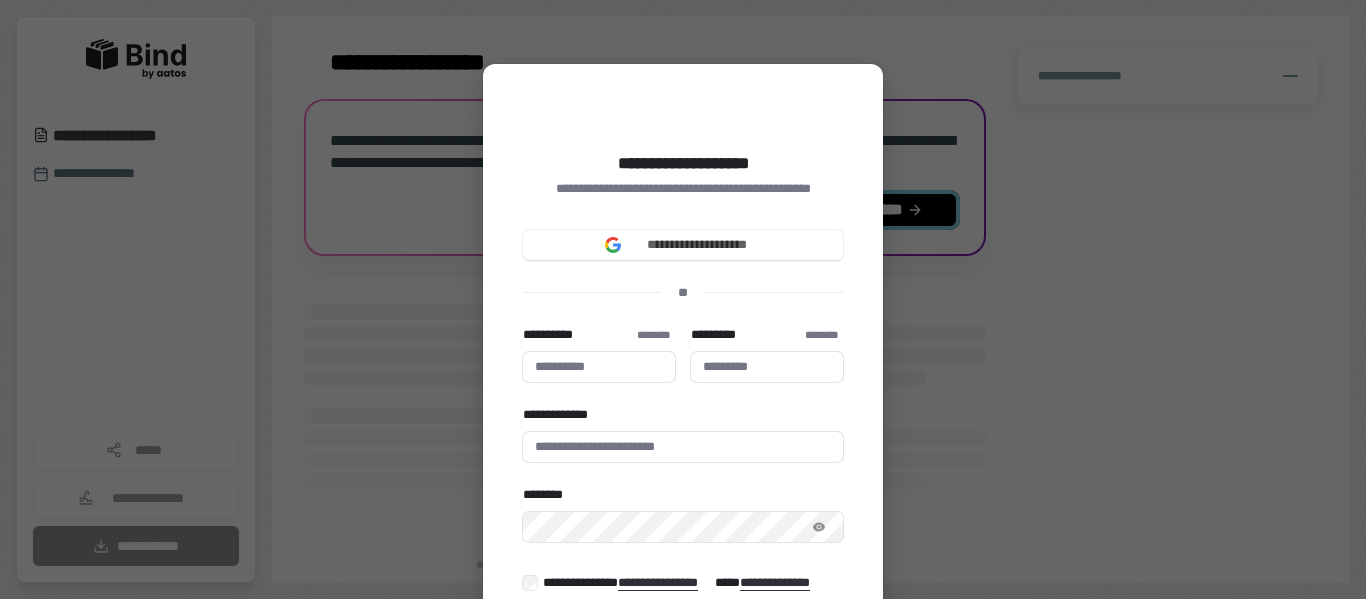 type 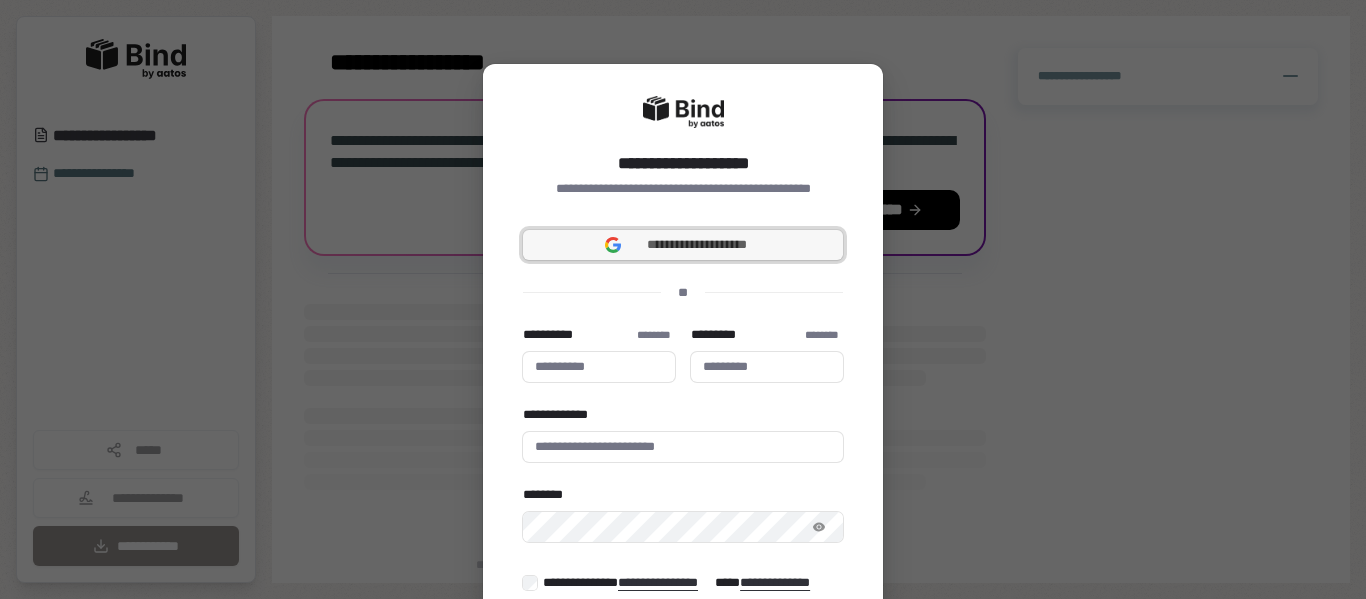 click on "**********" at bounding box center [697, 245] 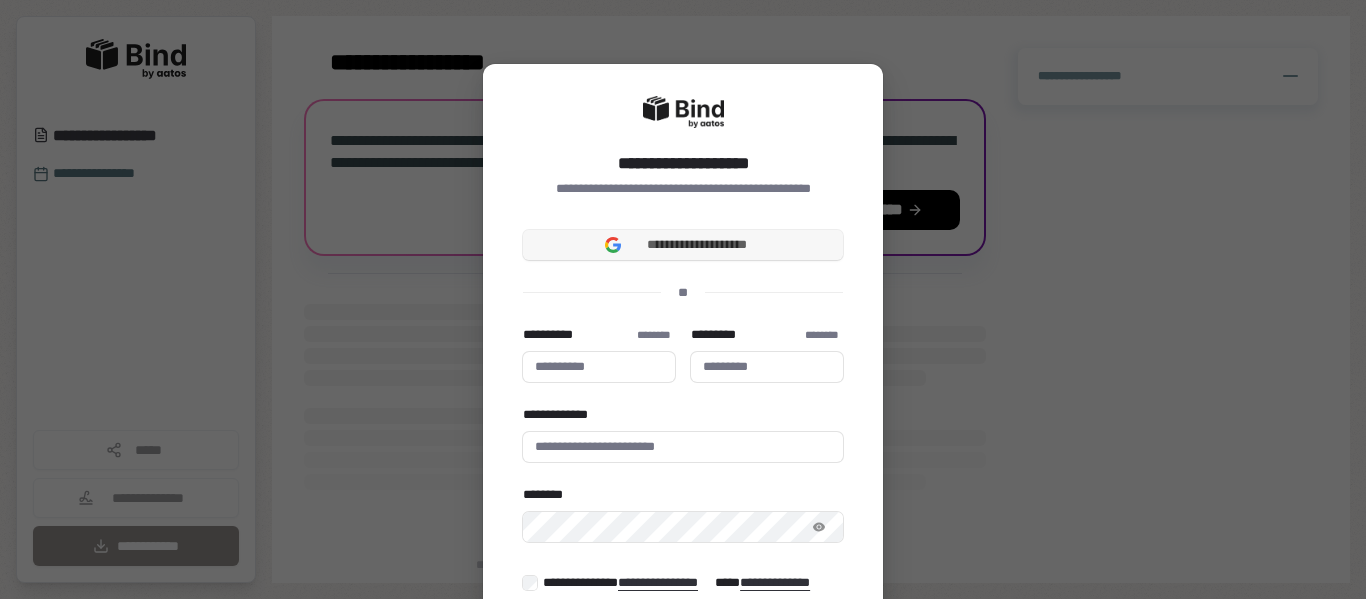 type 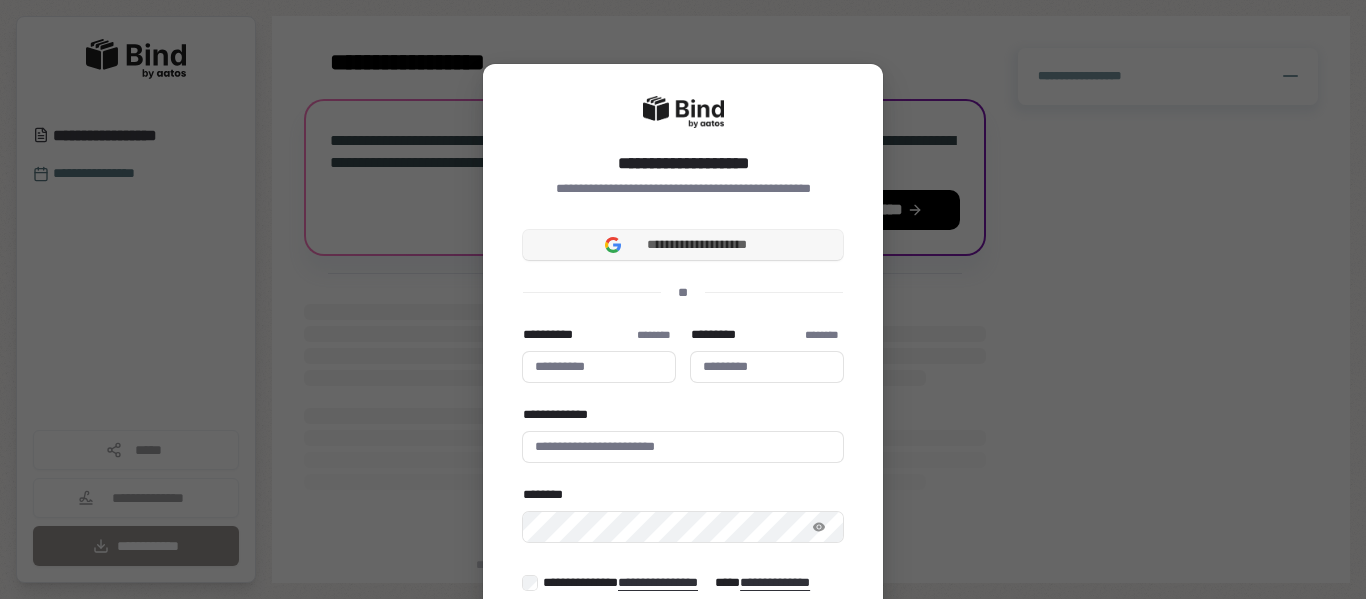 type 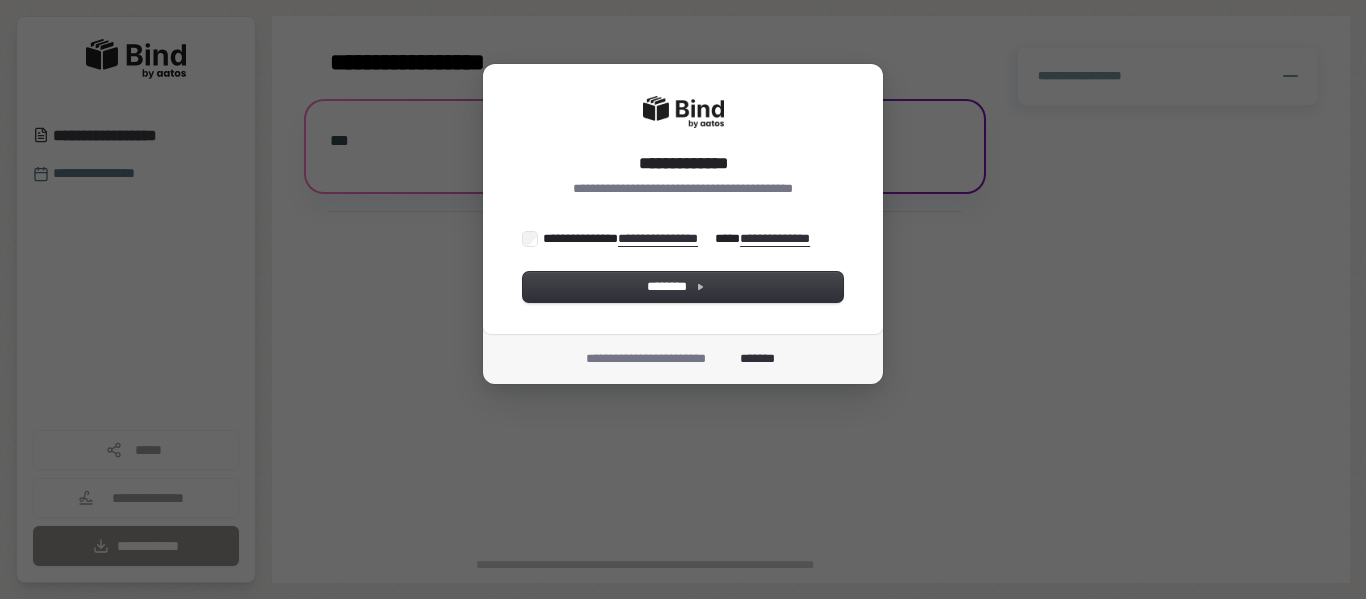 scroll, scrollTop: 0, scrollLeft: 0, axis: both 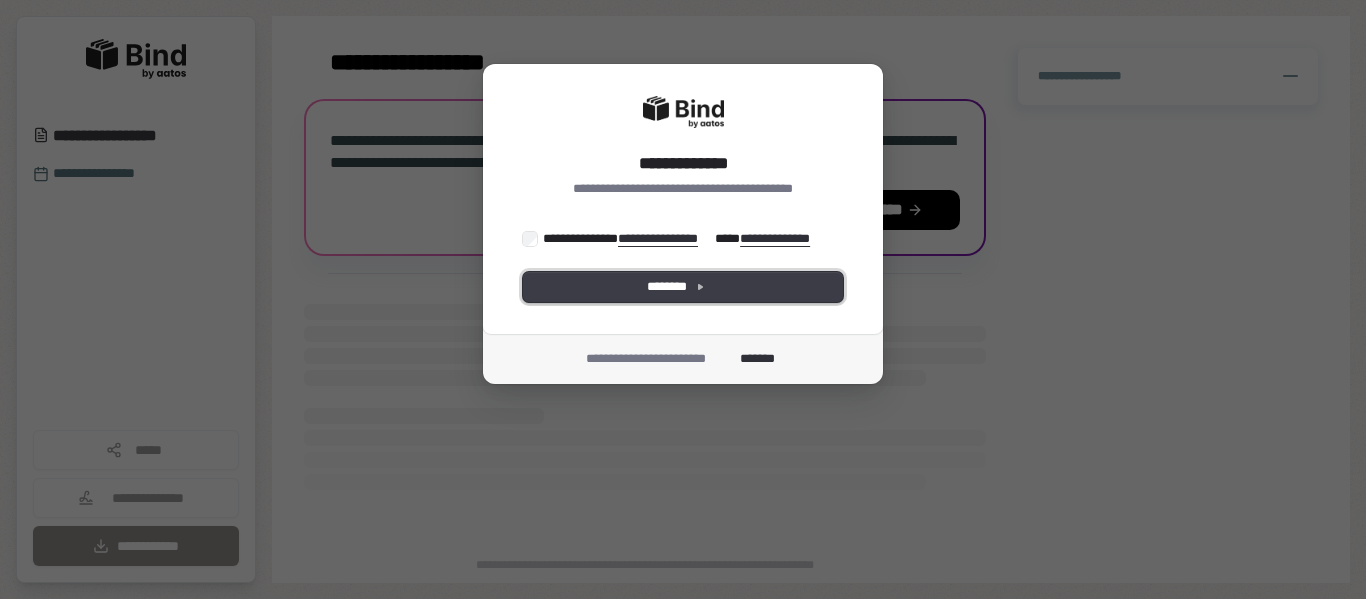 click on "********" at bounding box center [683, 287] 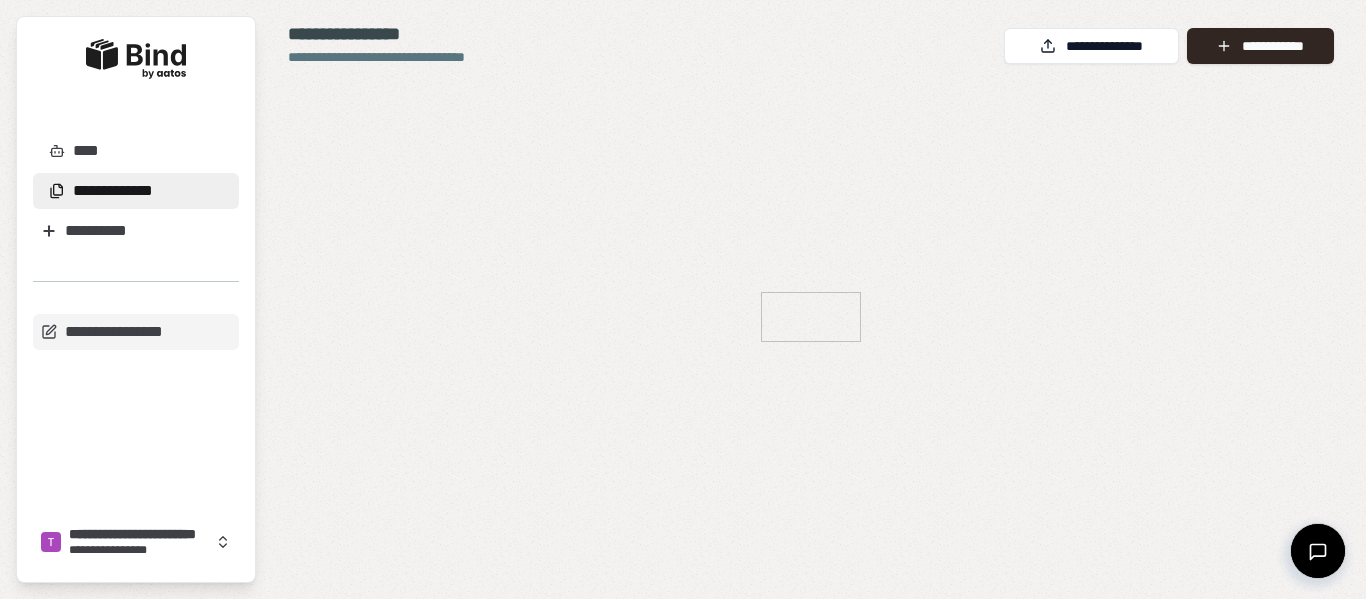 scroll, scrollTop: 0, scrollLeft: 0, axis: both 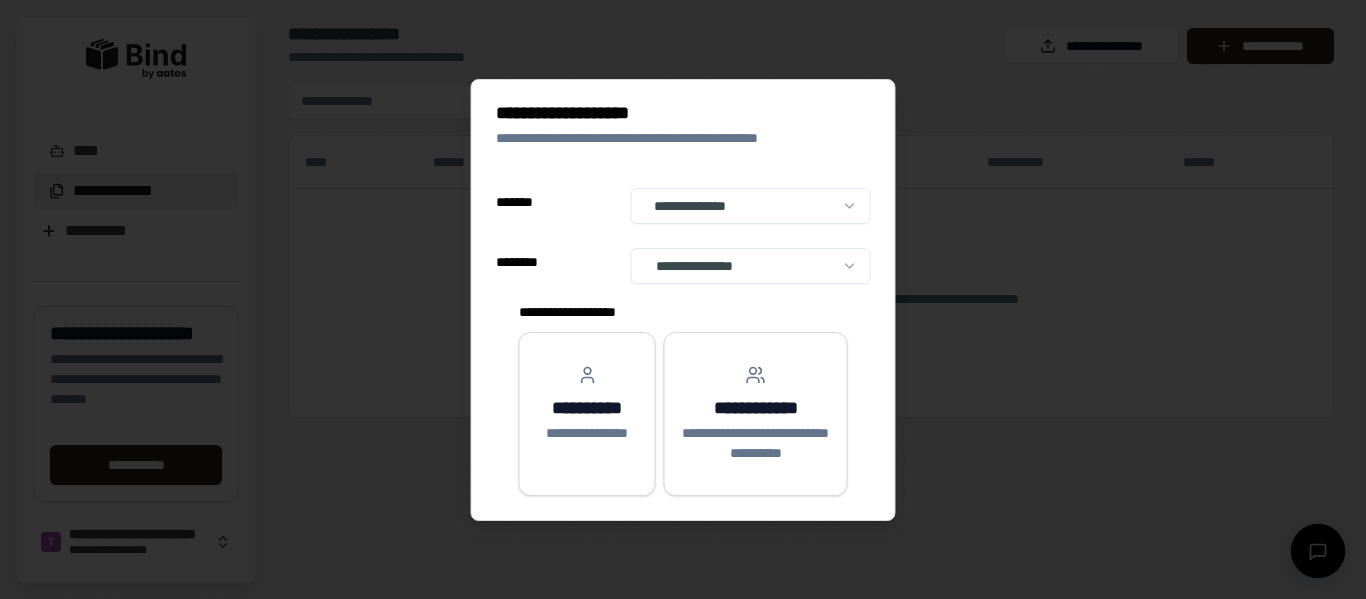select on "**" 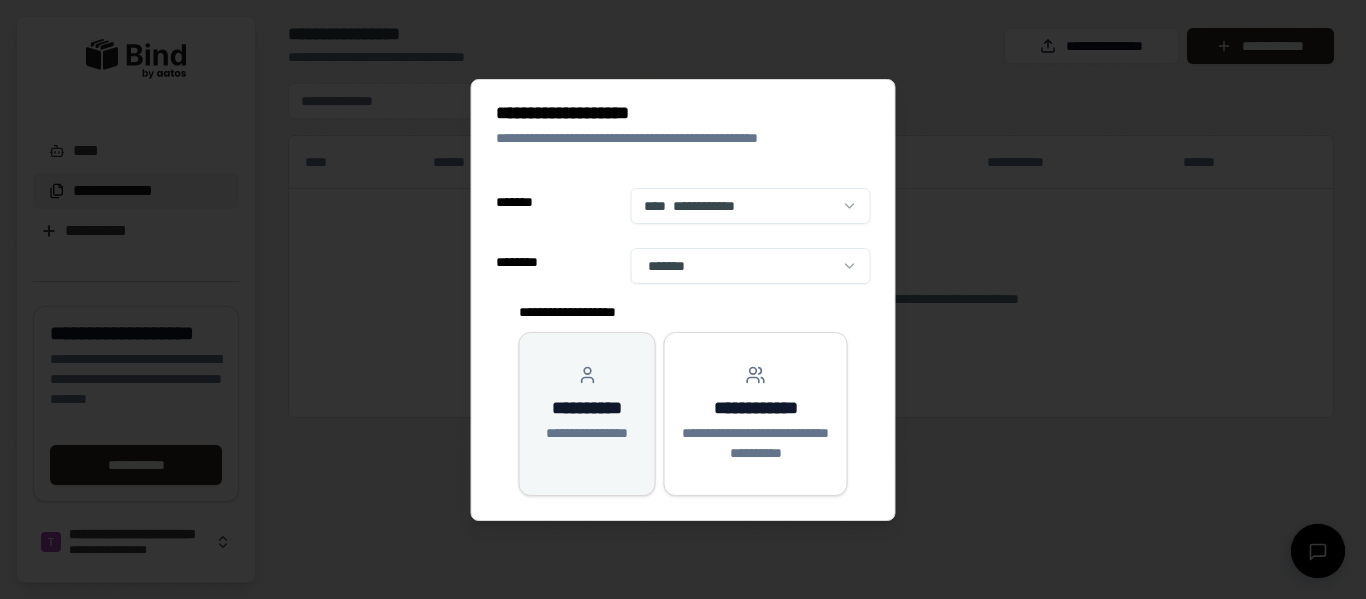 click on "**********" at bounding box center (587, 404) 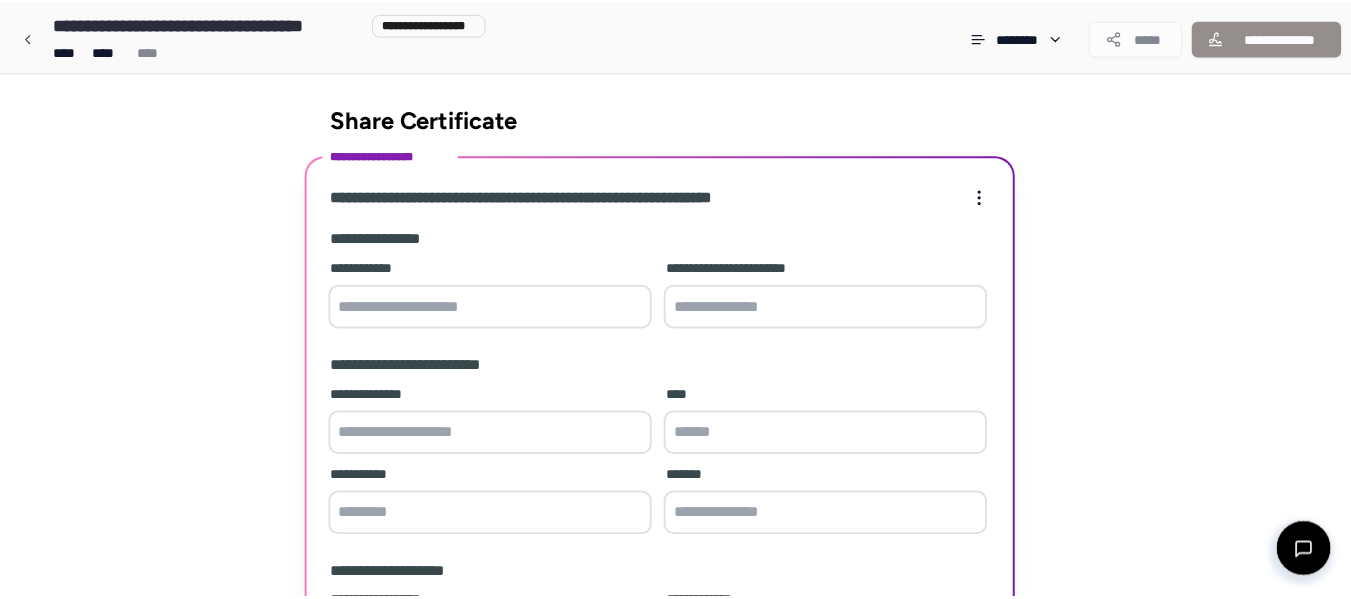 scroll, scrollTop: 233, scrollLeft: 0, axis: vertical 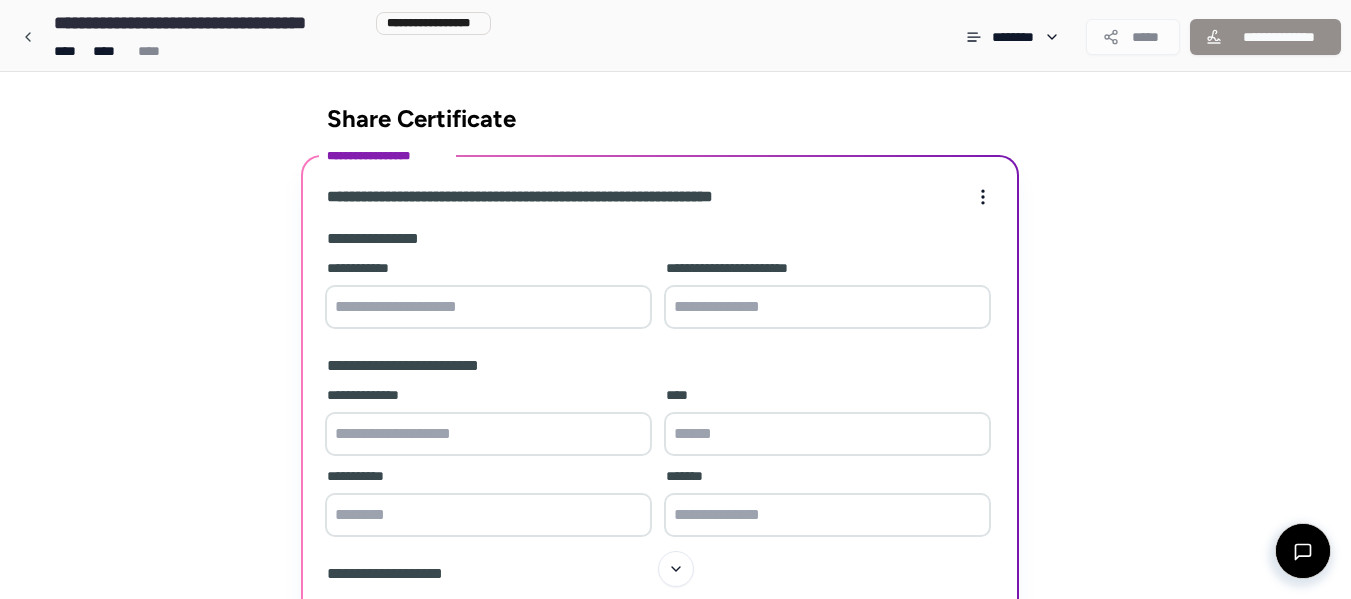 click at bounding box center (827, 307) 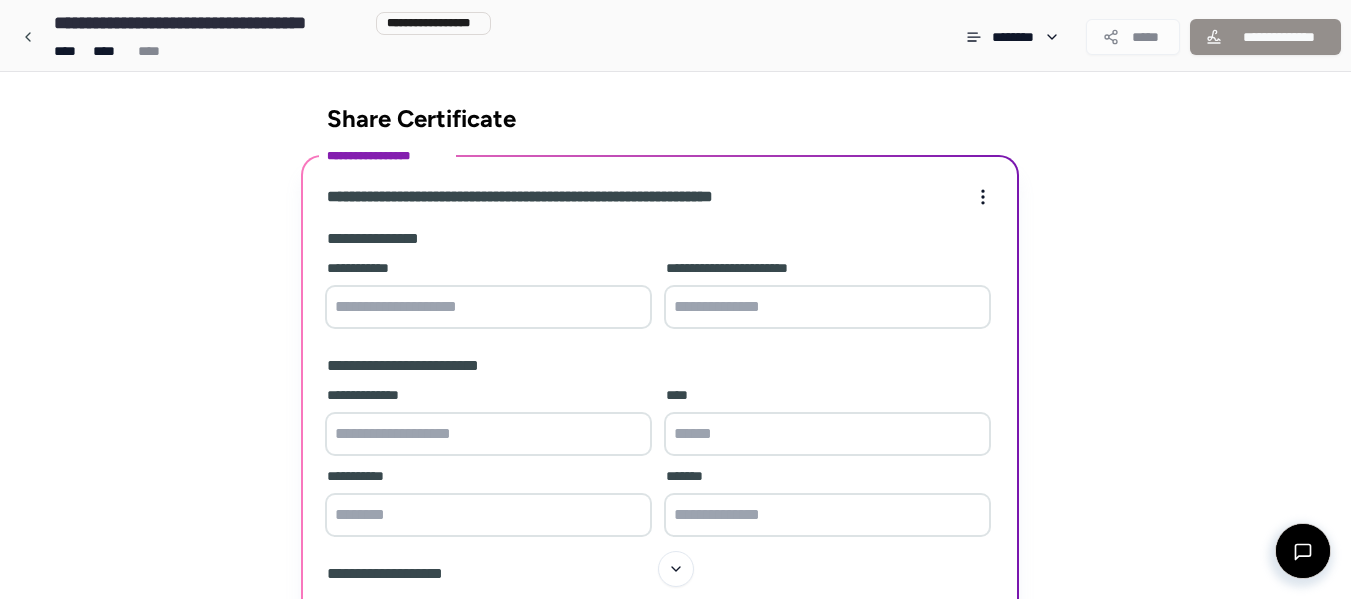 click at bounding box center (488, 307) 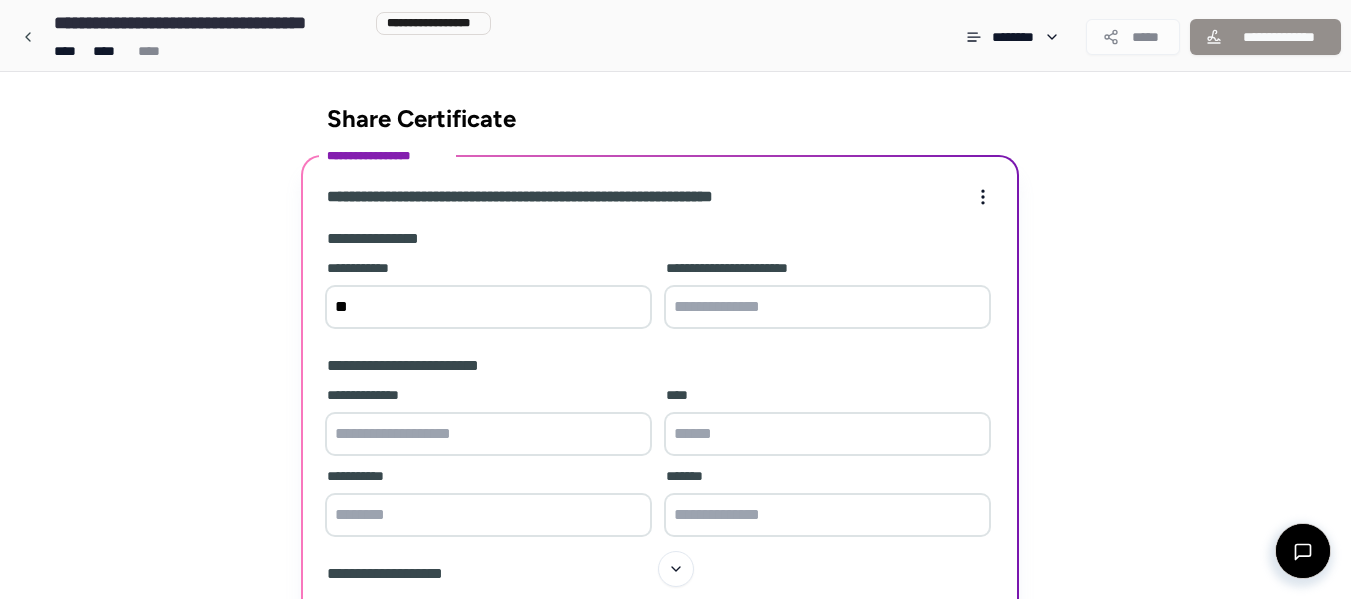 type on "*" 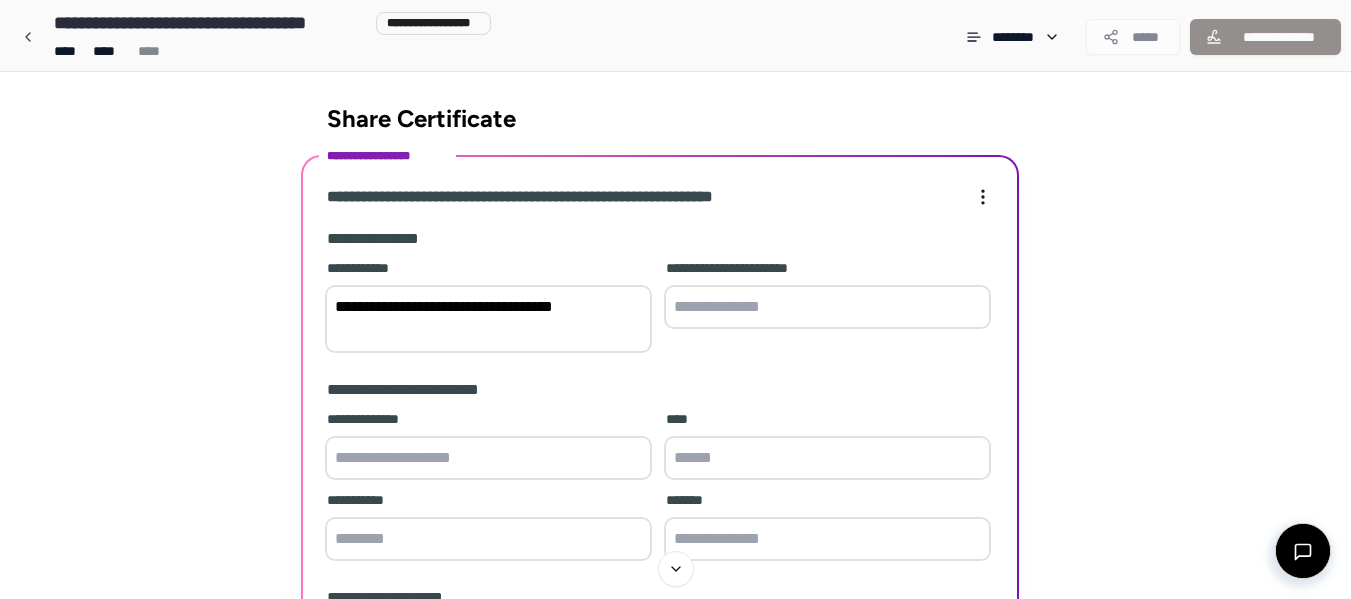 type on "**********" 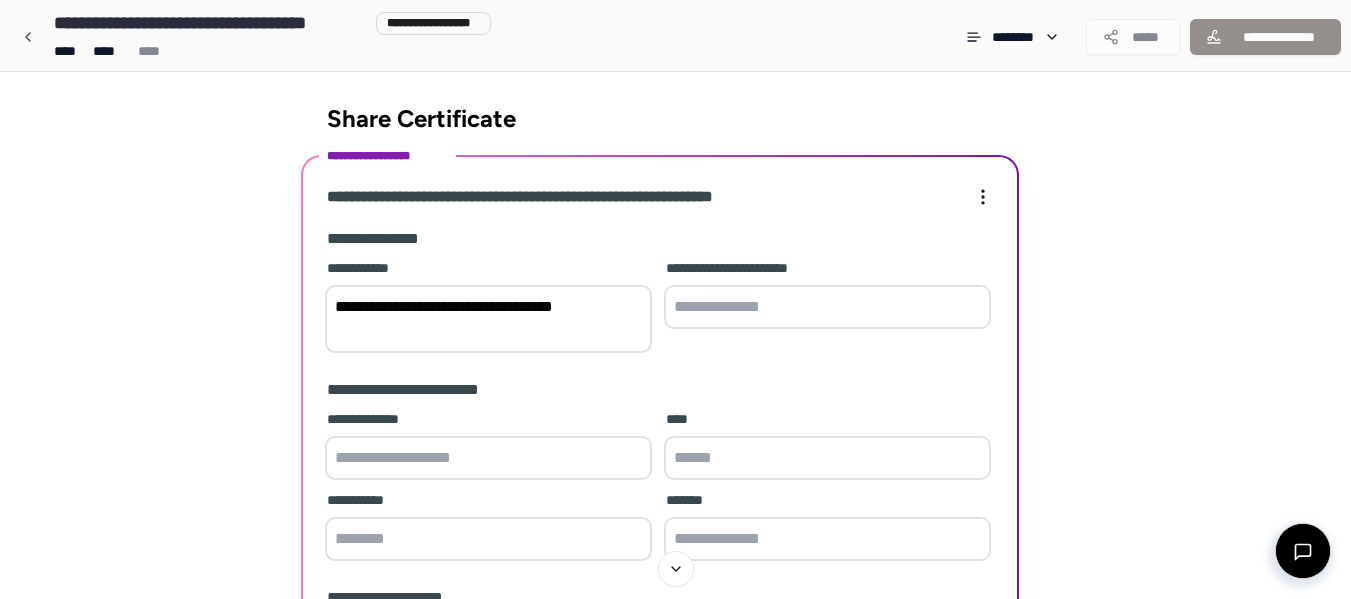 click at bounding box center [827, 307] 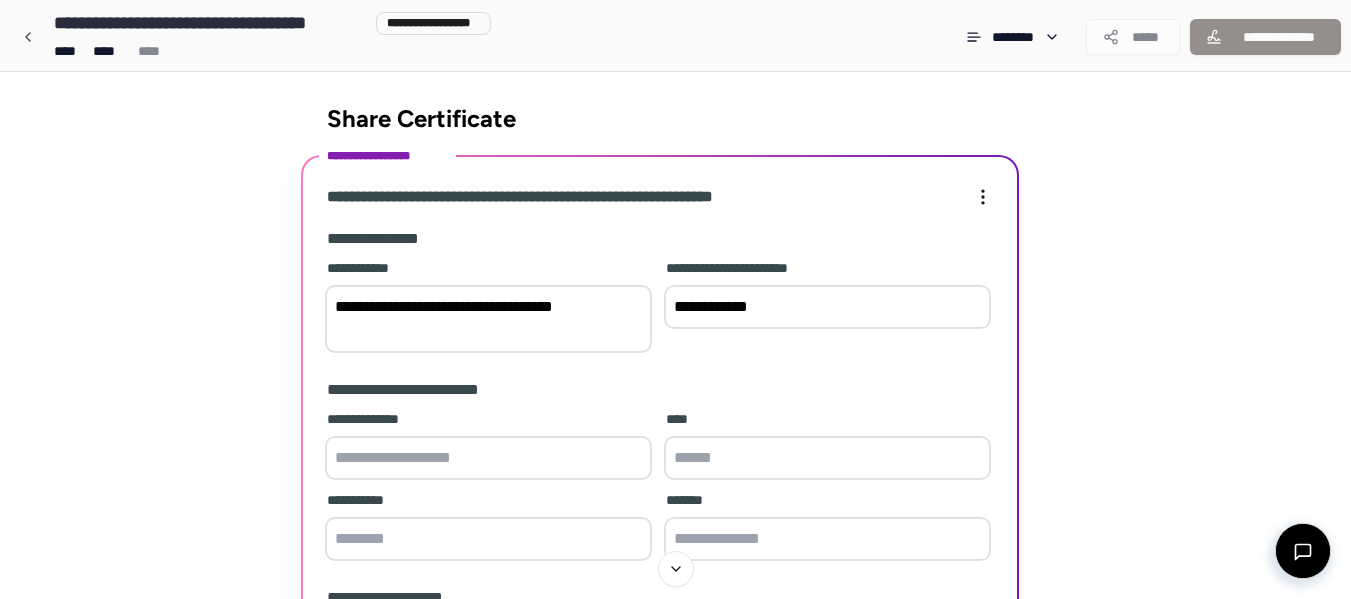 type on "**********" 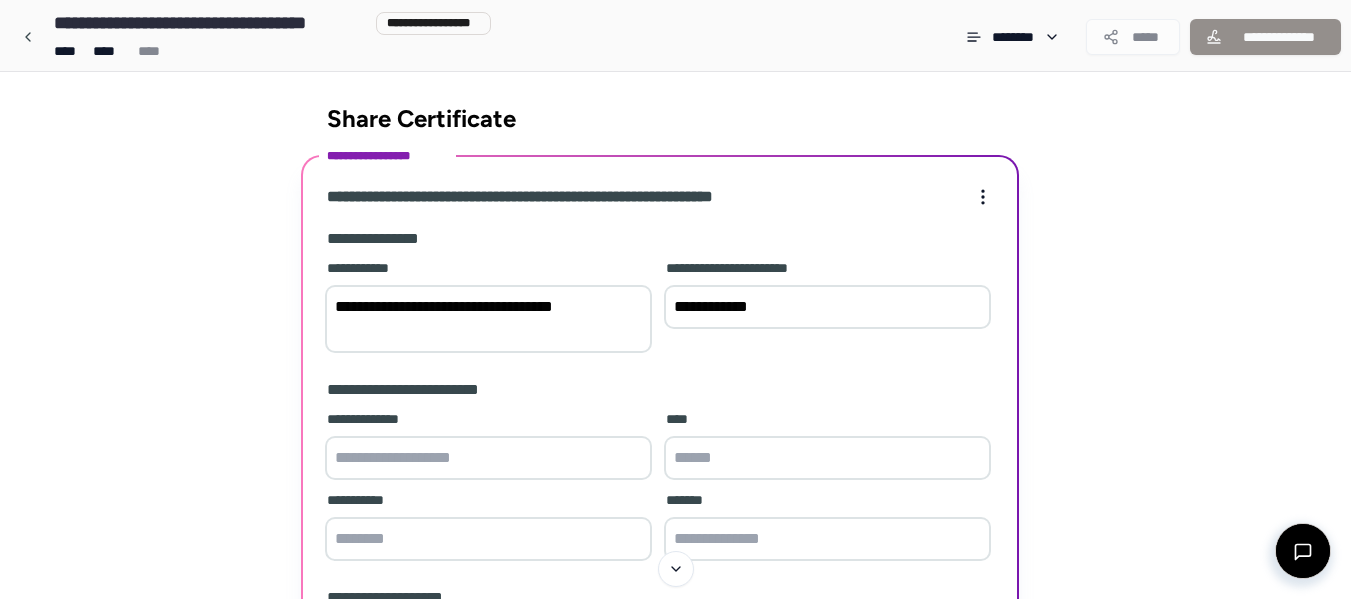 click at bounding box center (488, 458) 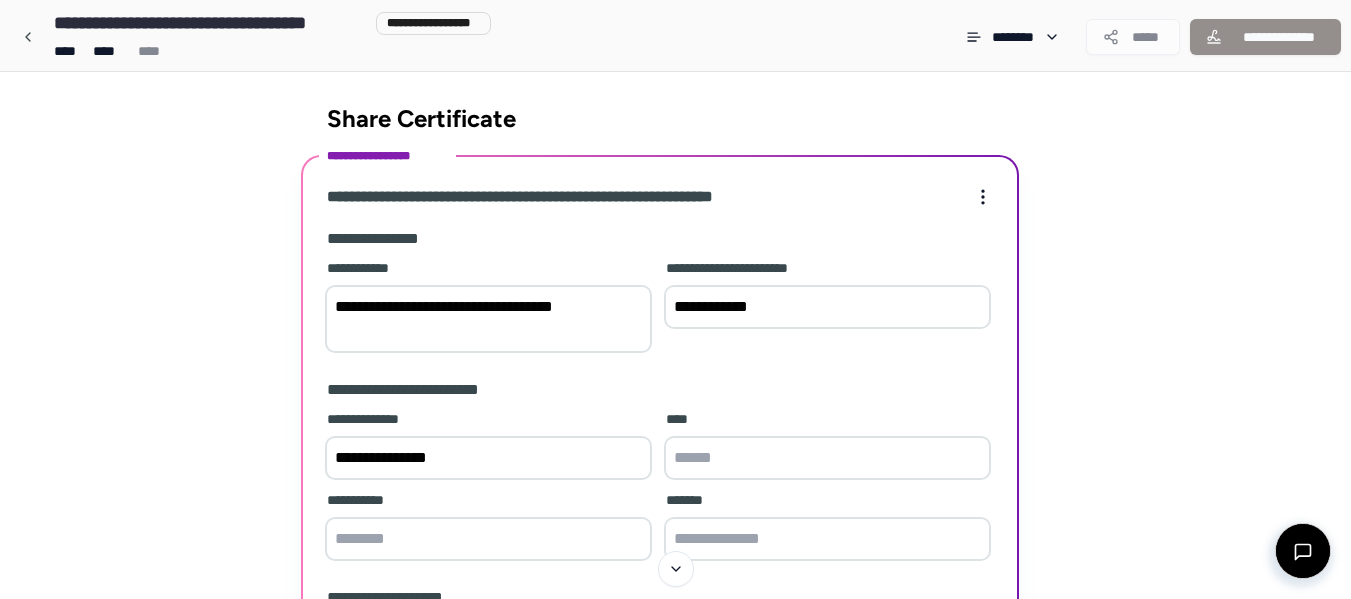 type on "**********" 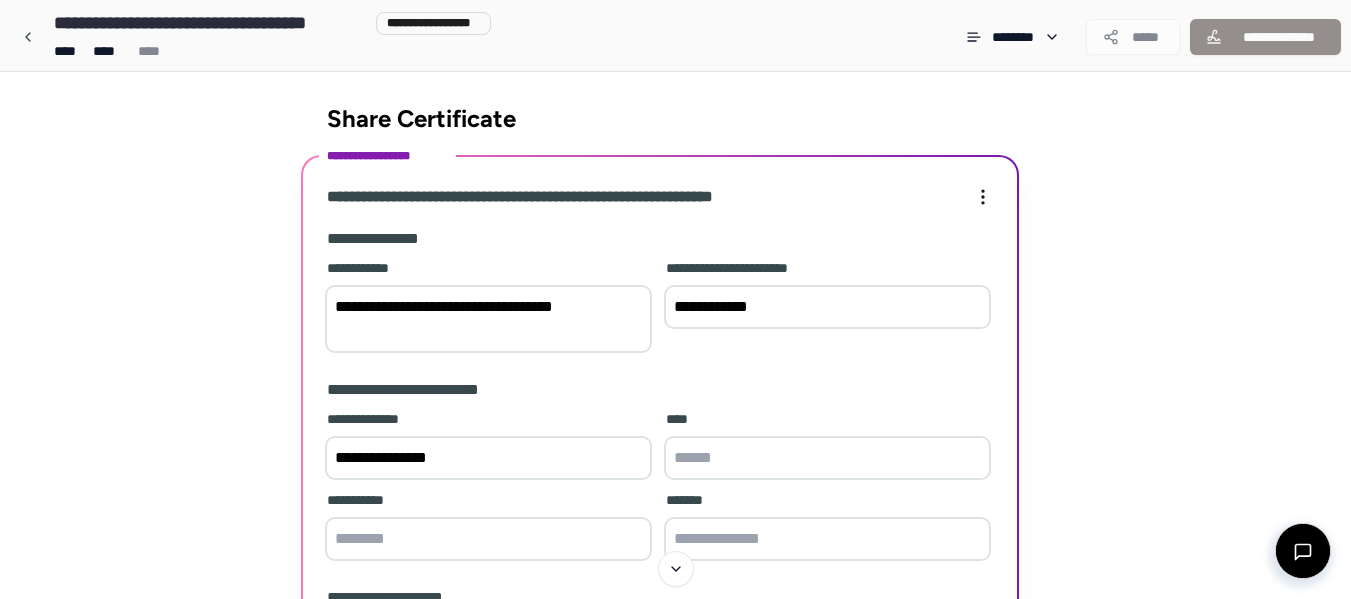 click at bounding box center (827, 458) 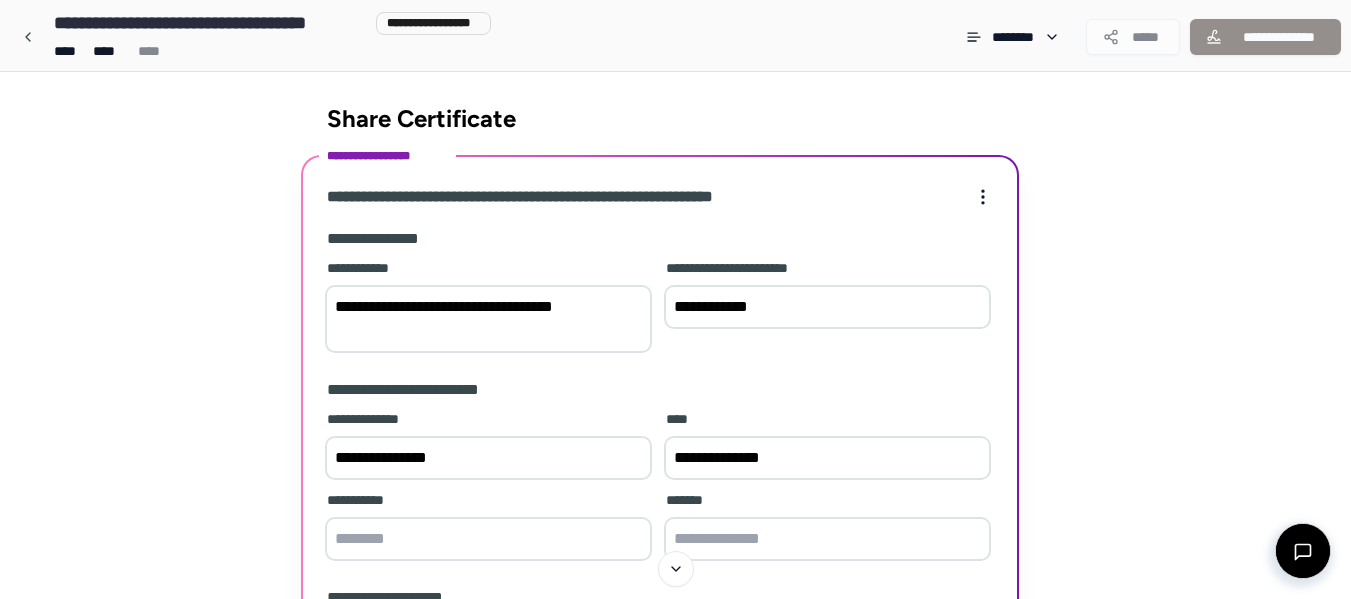 type on "**********" 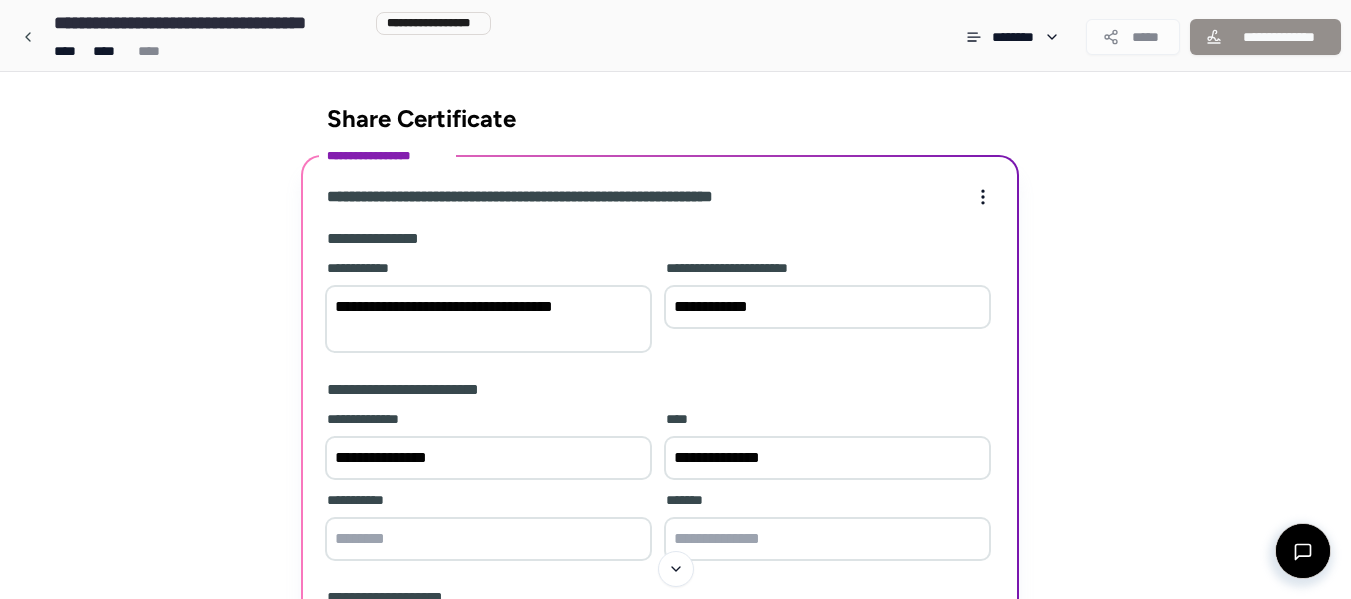 click at bounding box center (488, 539) 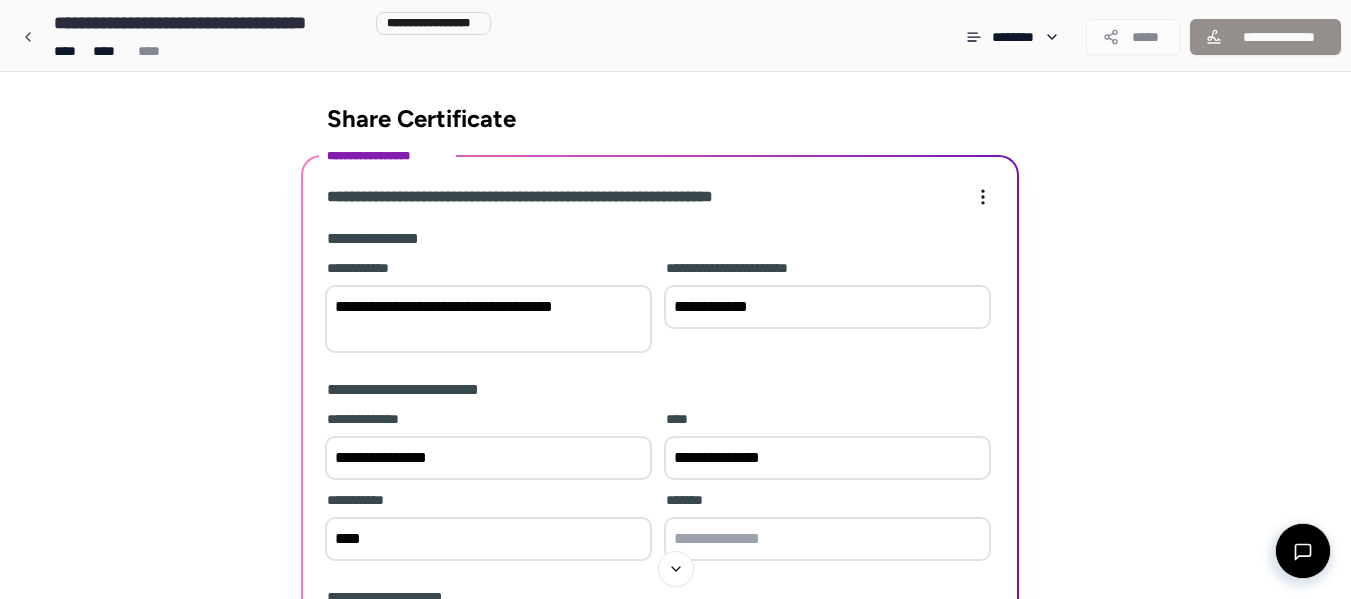 type on "****" 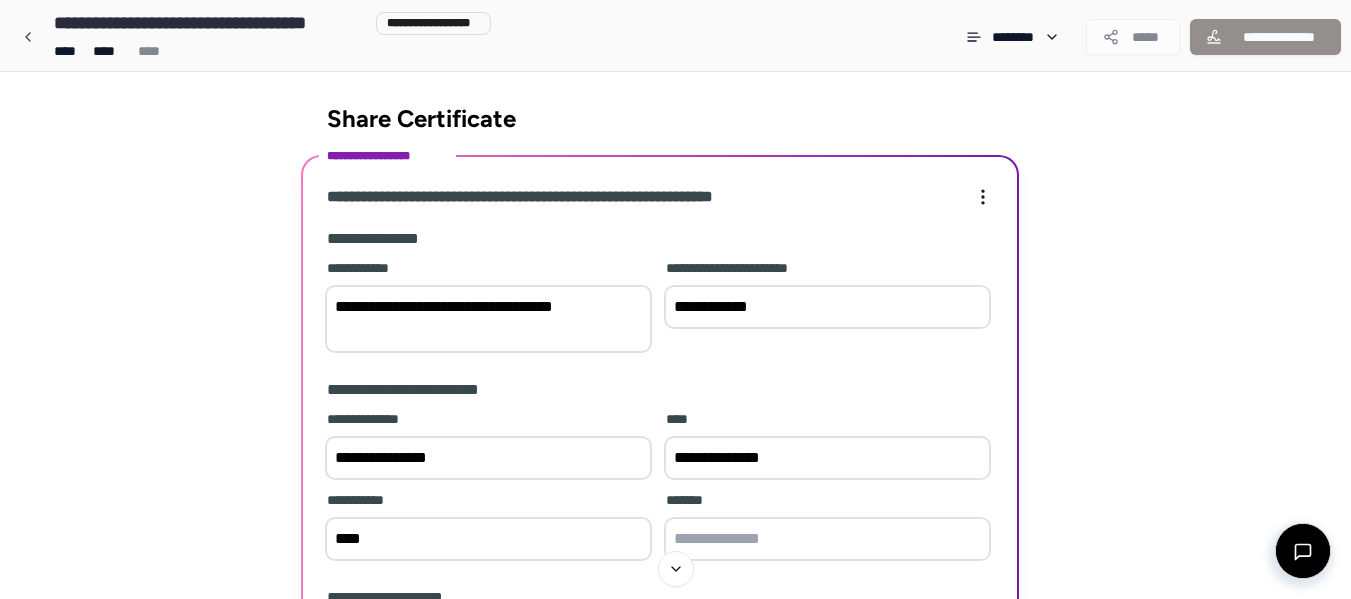 click at bounding box center [827, 539] 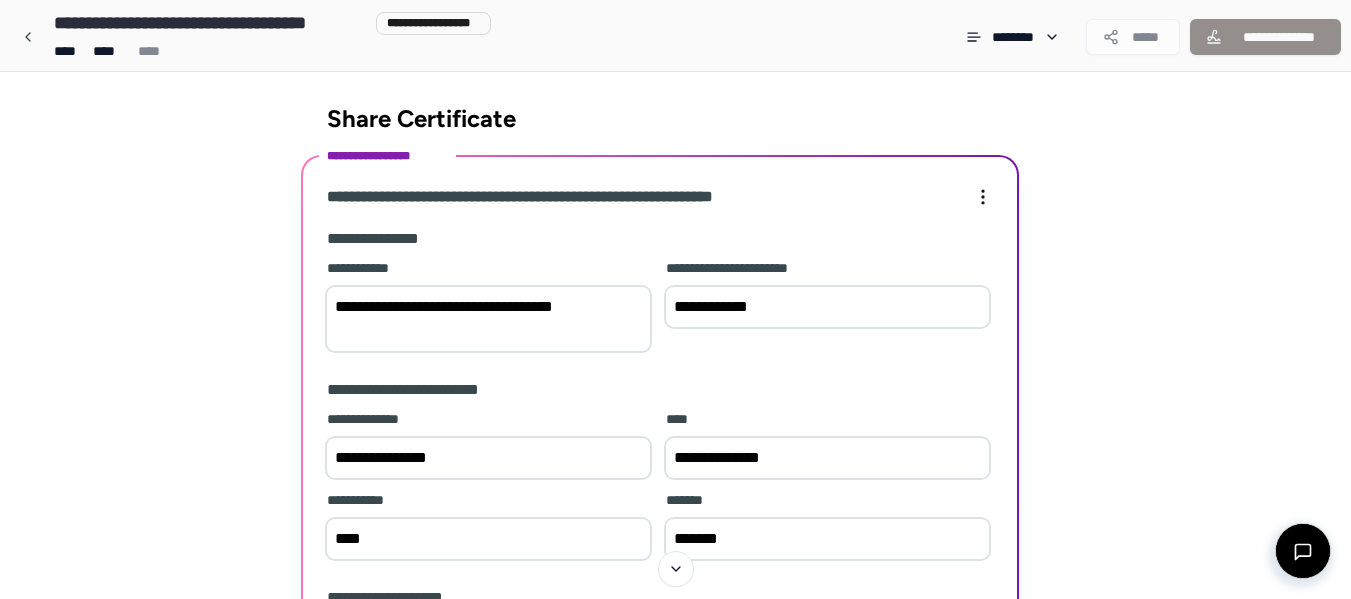 click on "*******" at bounding box center (827, 539) 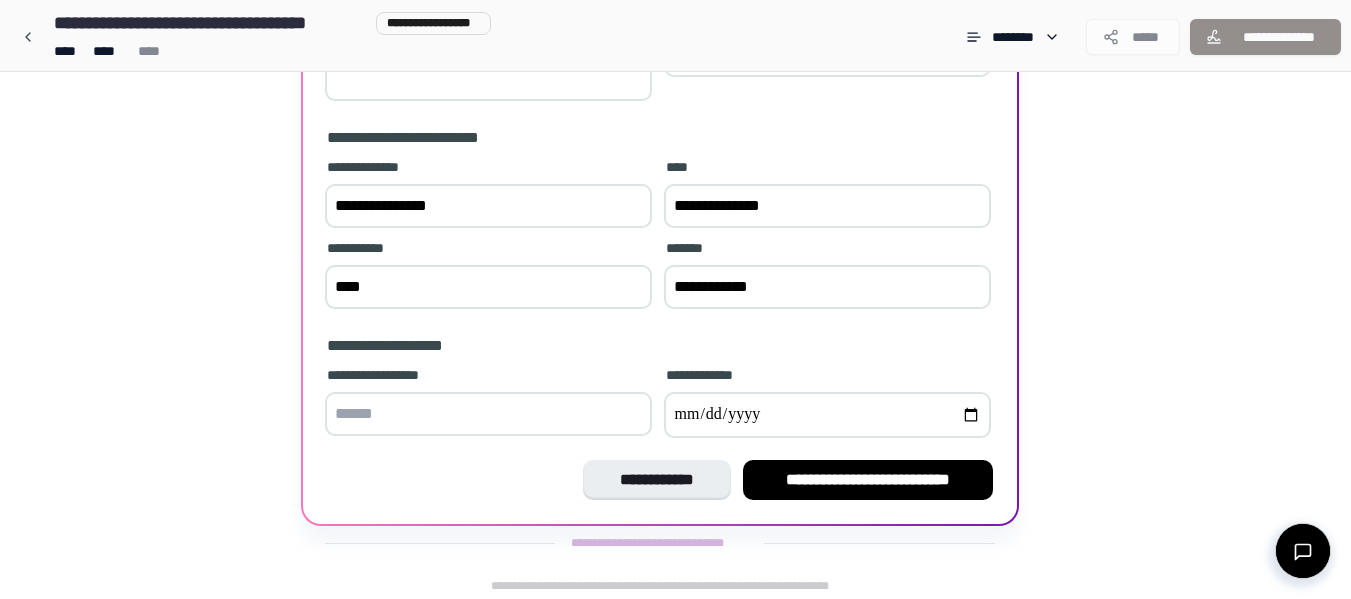 scroll, scrollTop: 255, scrollLeft: 0, axis: vertical 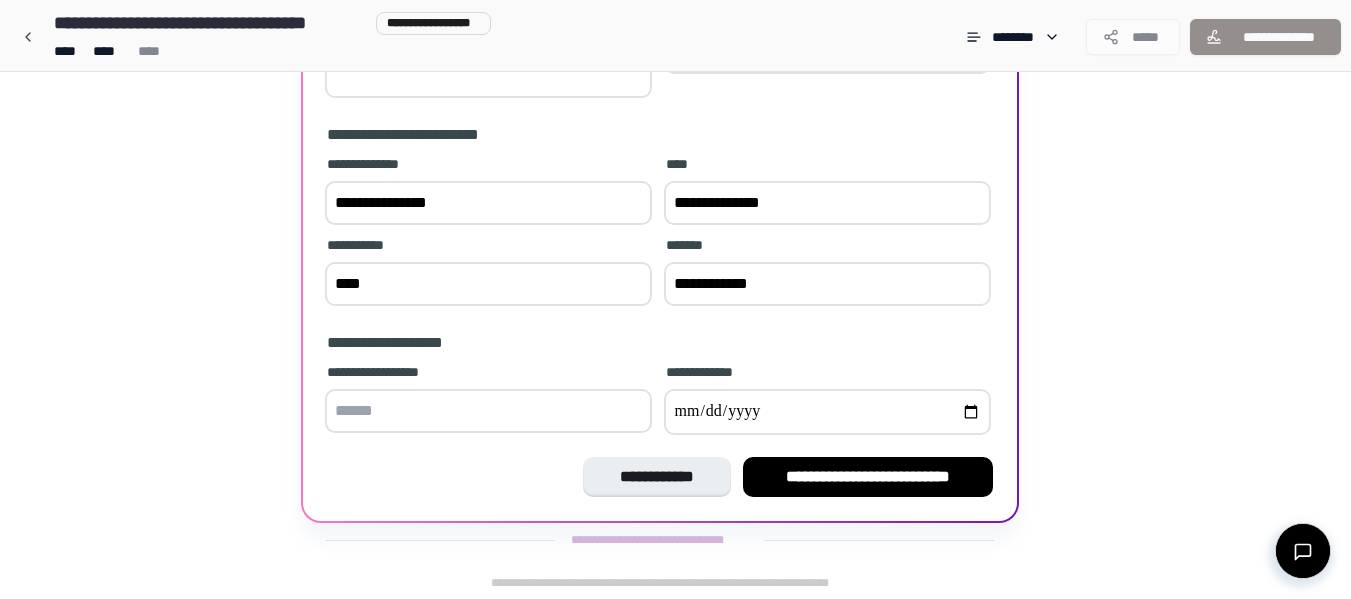 type on "**********" 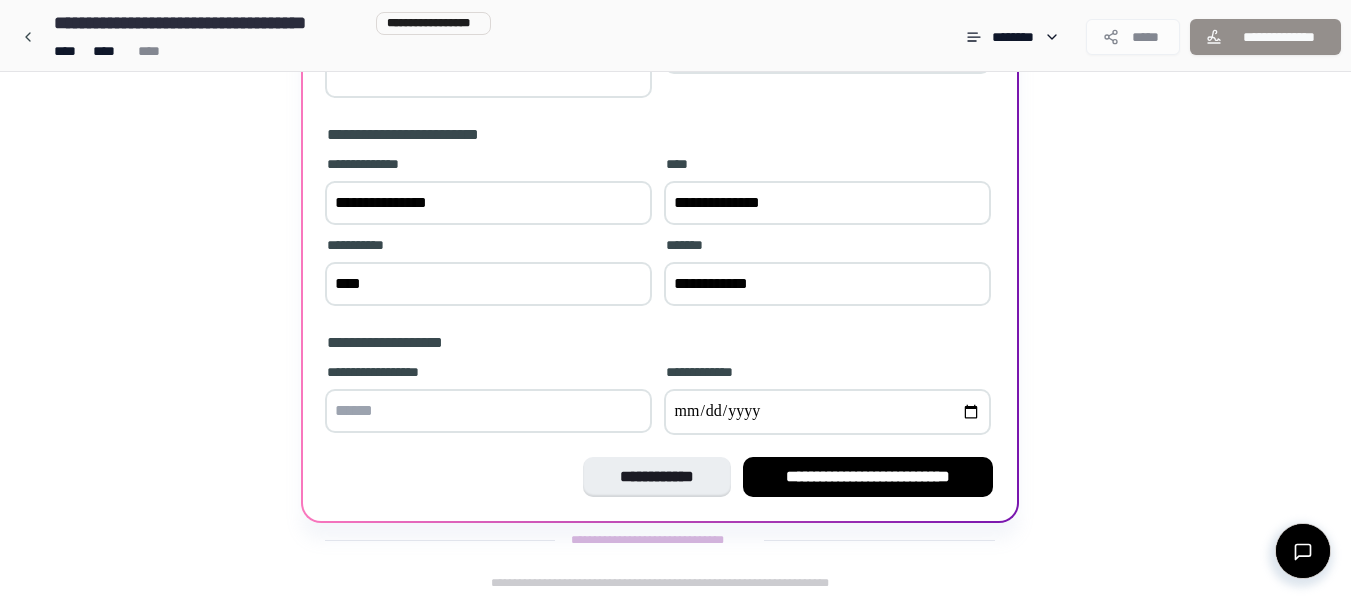 click at bounding box center (488, 411) 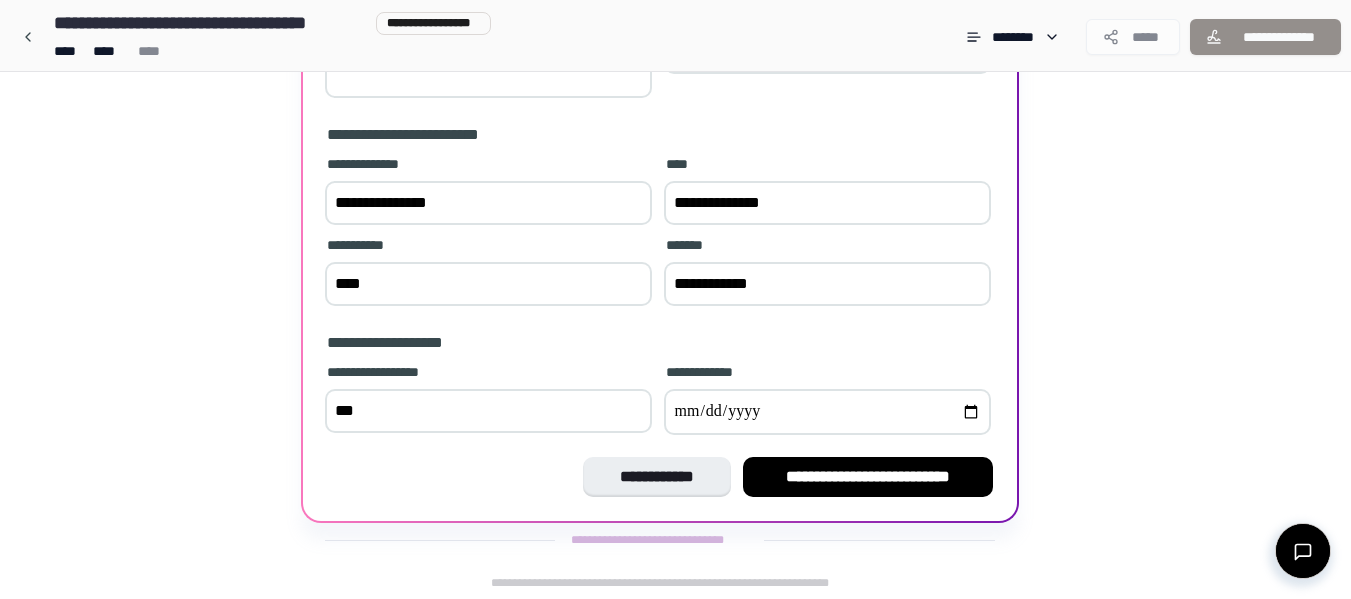 type on "***" 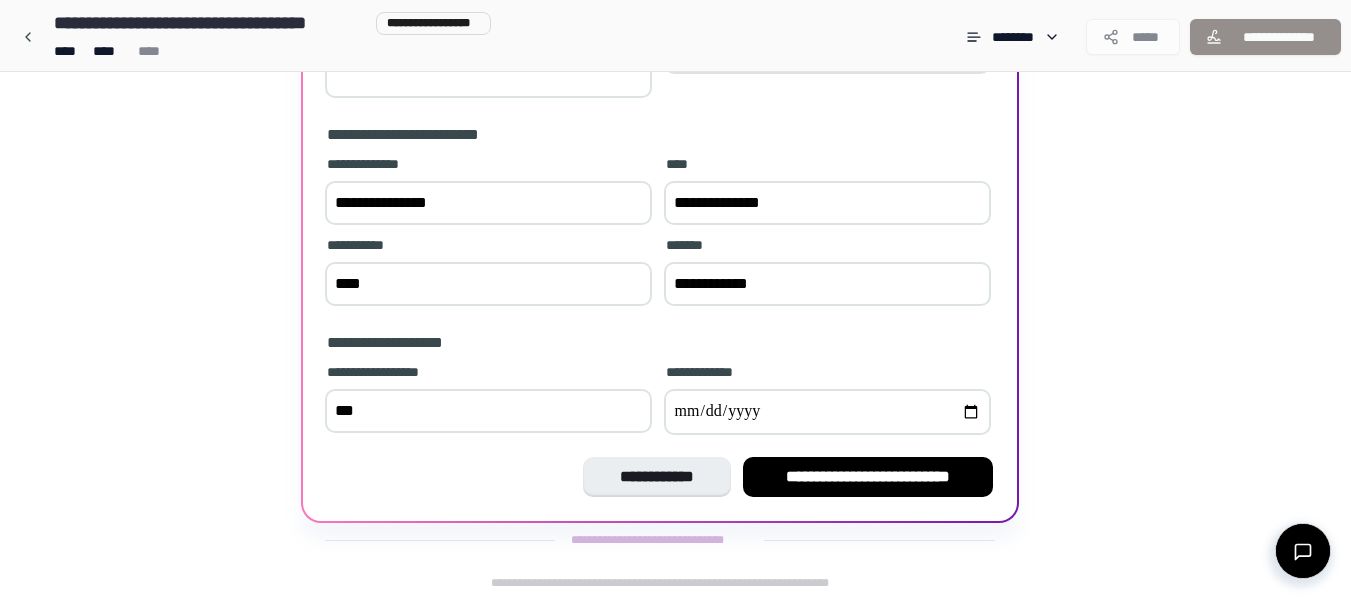 click at bounding box center [827, 412] 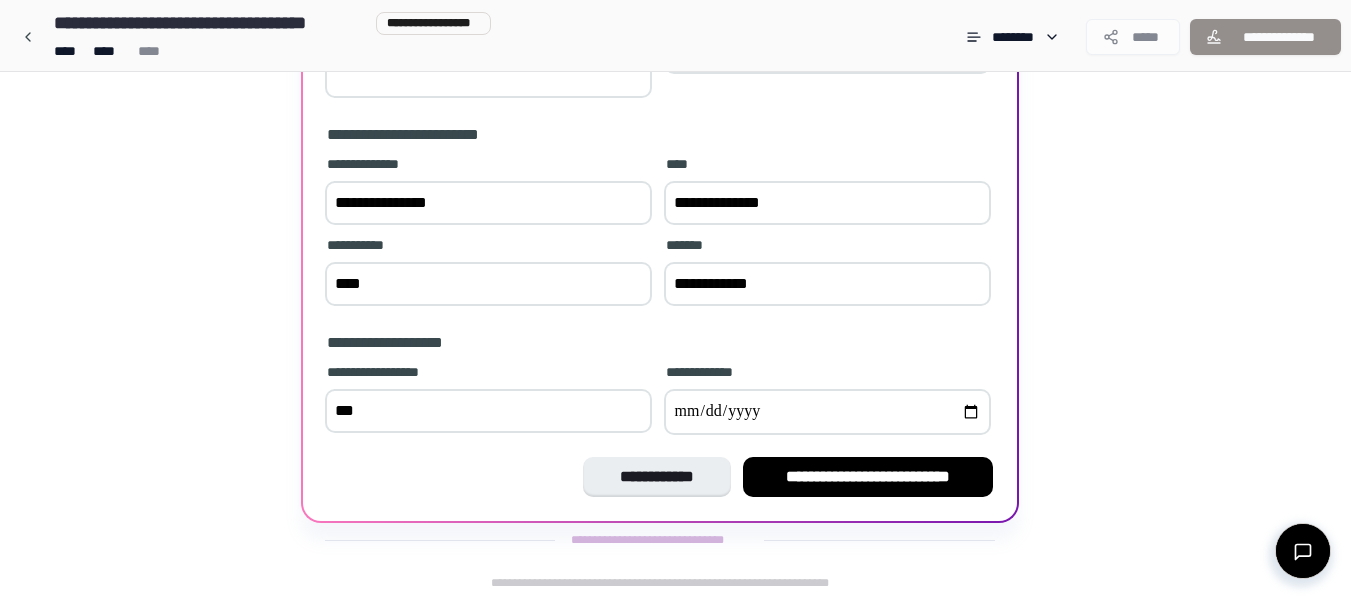 click at bounding box center [827, 412] 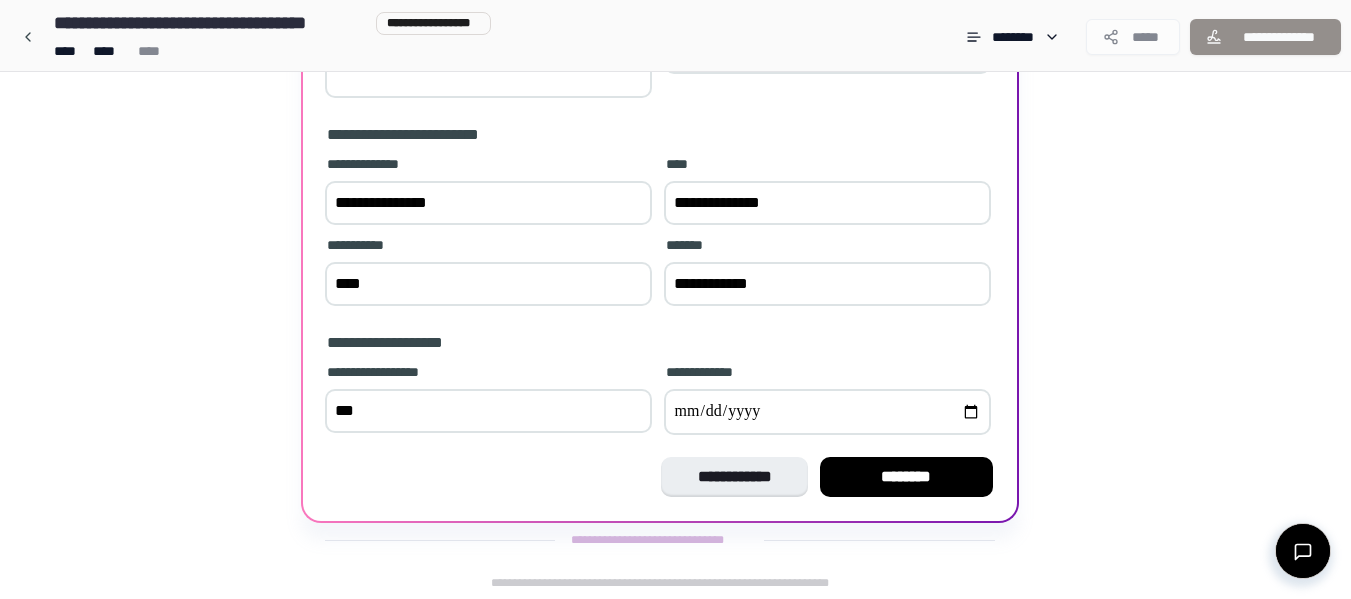 type on "**********" 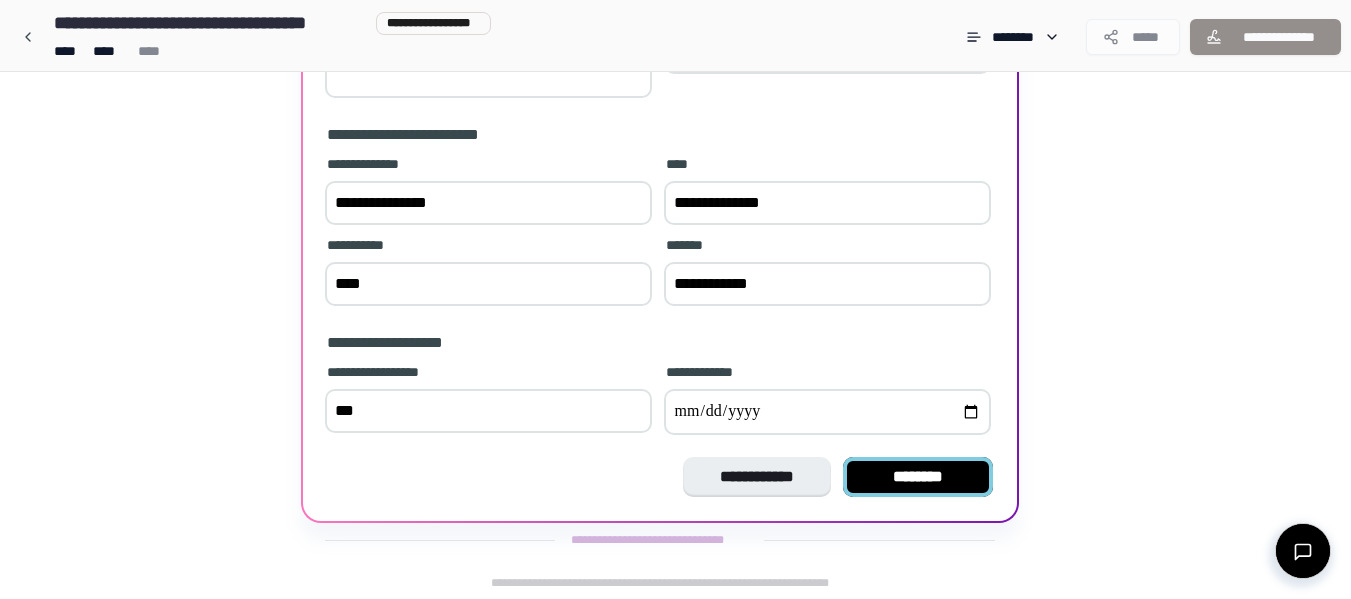 click on "********" at bounding box center (918, 477) 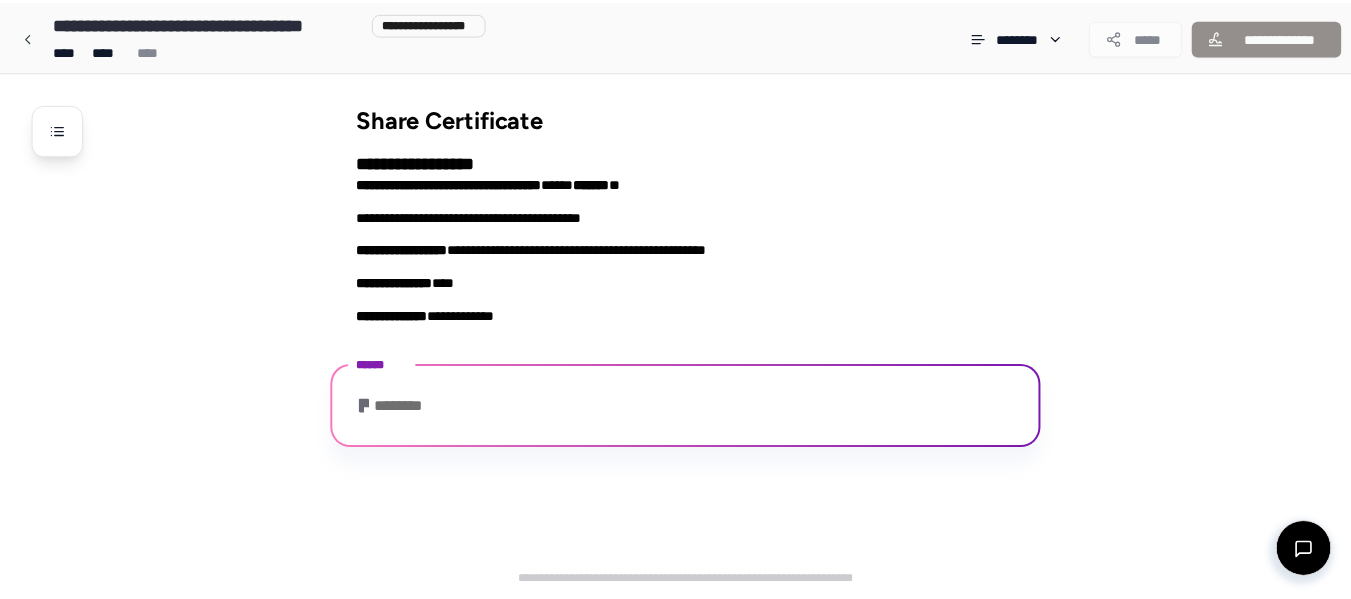 scroll, scrollTop: 395, scrollLeft: 0, axis: vertical 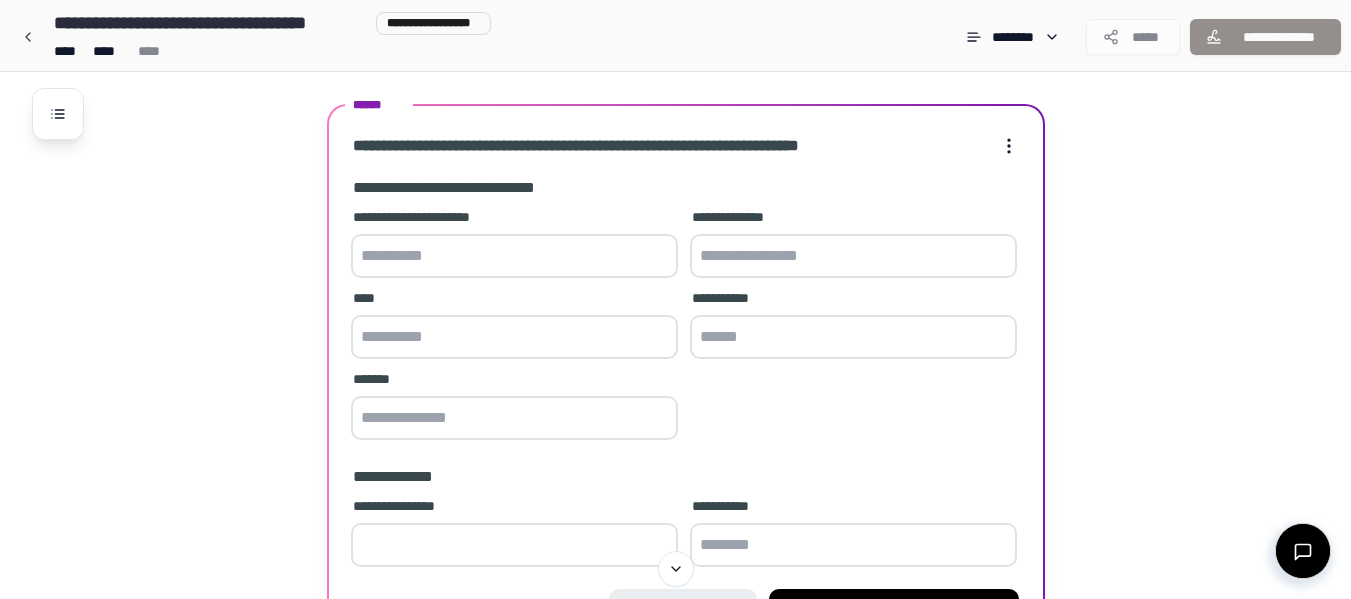 click at bounding box center (514, 256) 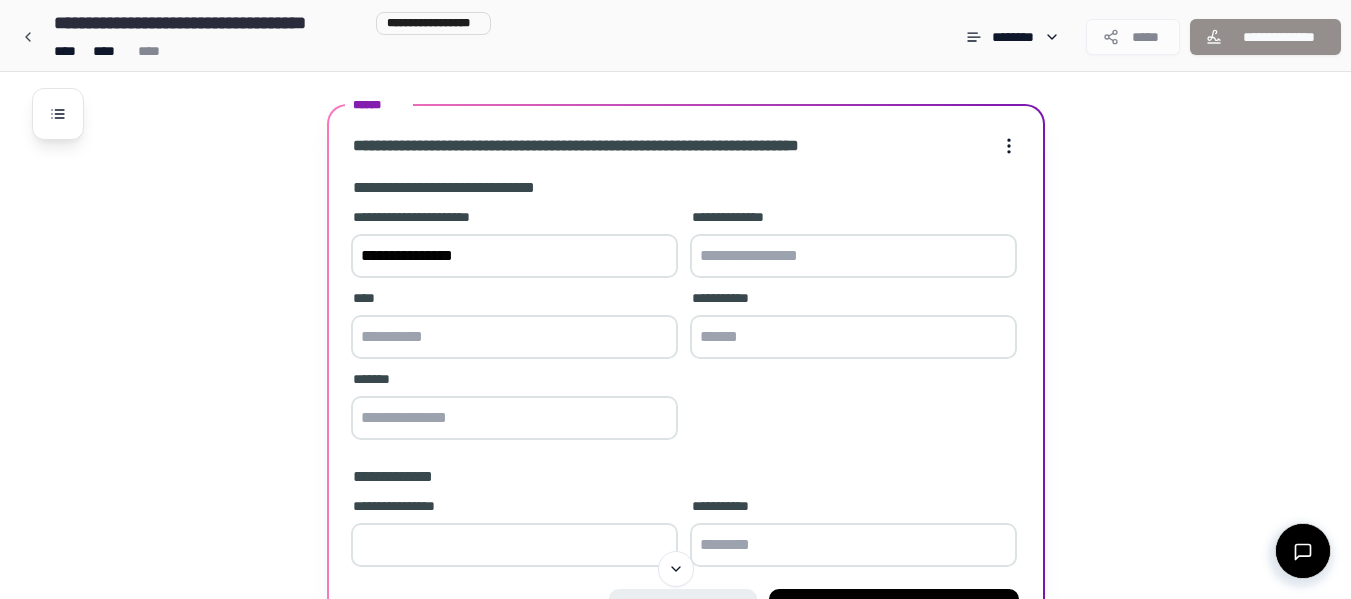 type on "**********" 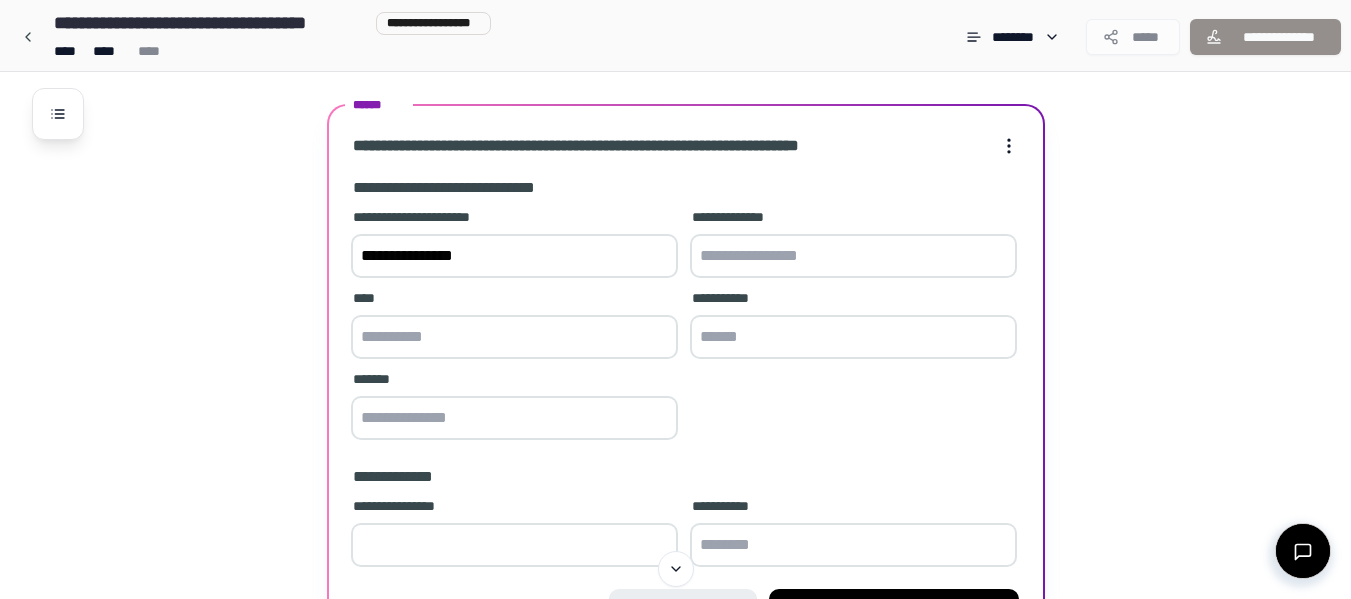 click at bounding box center (853, 256) 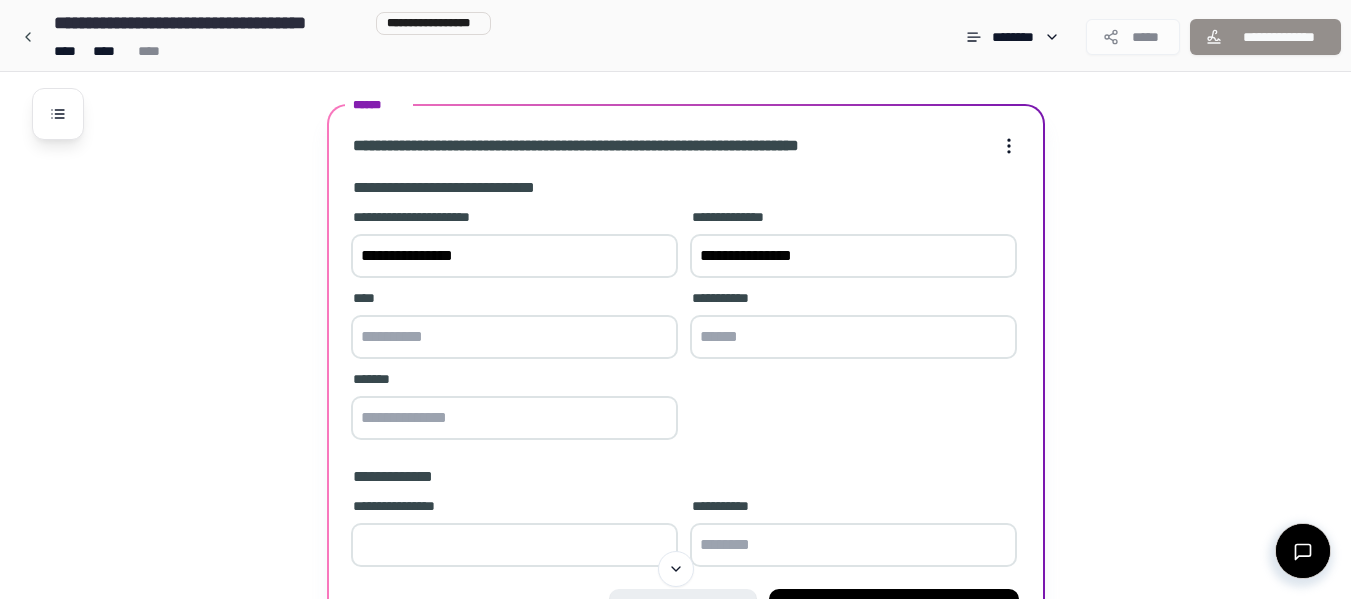 type on "**********" 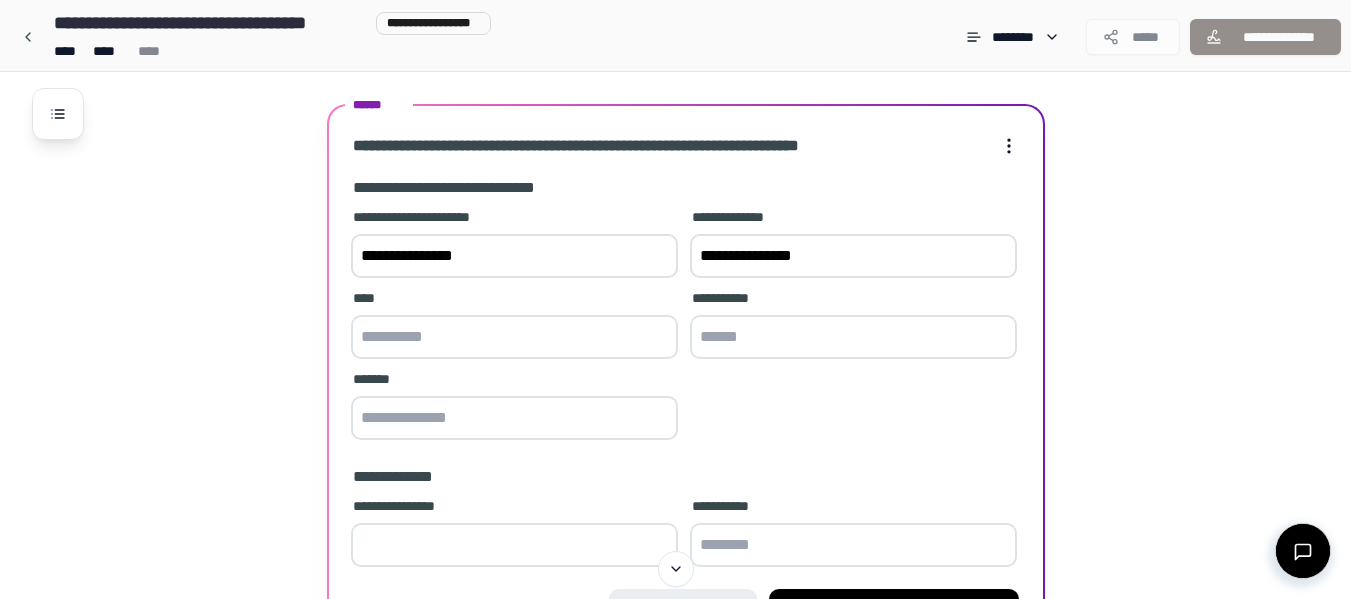 click at bounding box center (514, 337) 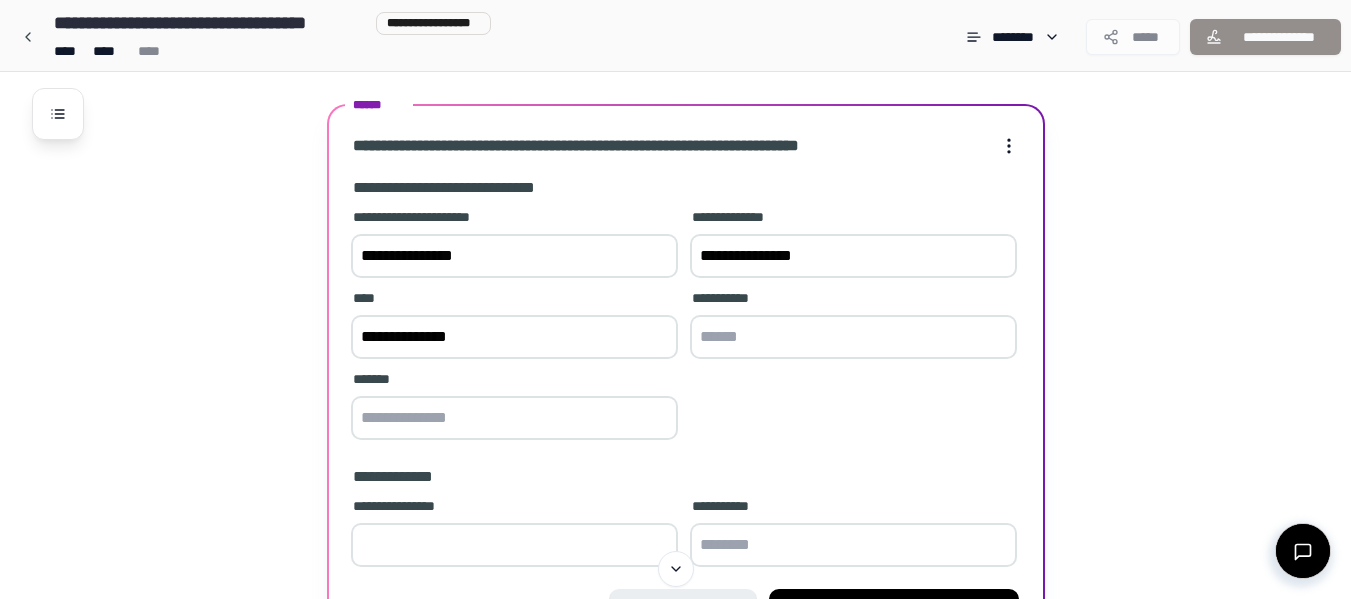 type on "**********" 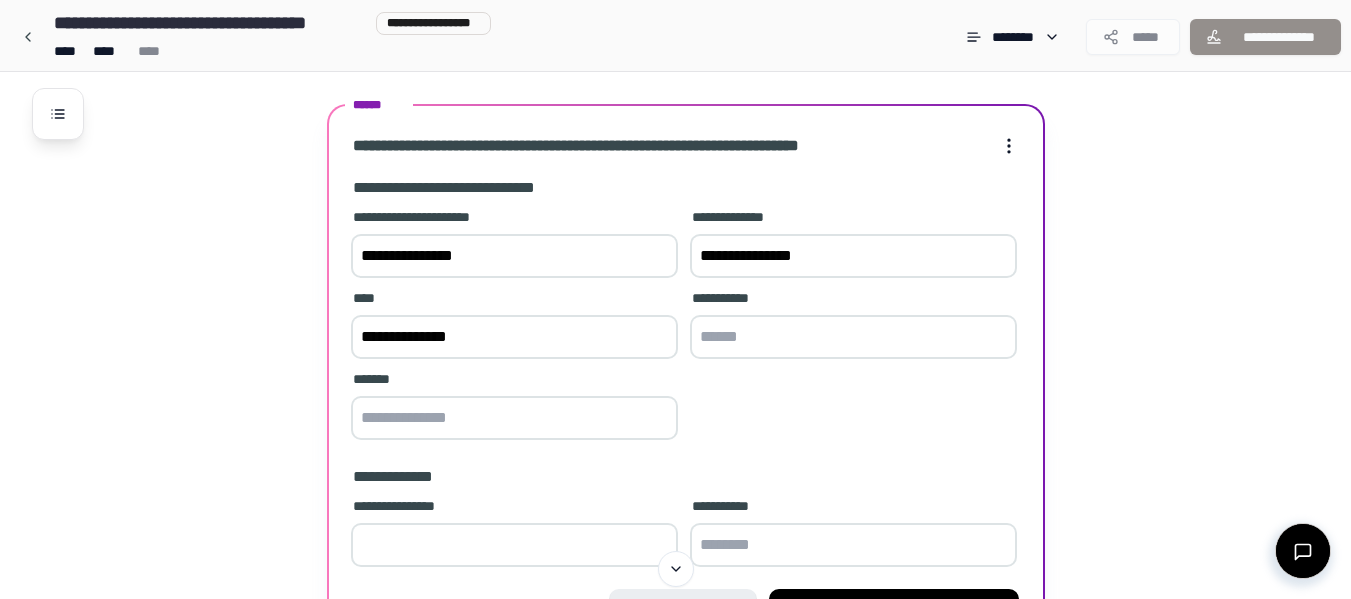 click at bounding box center (853, 337) 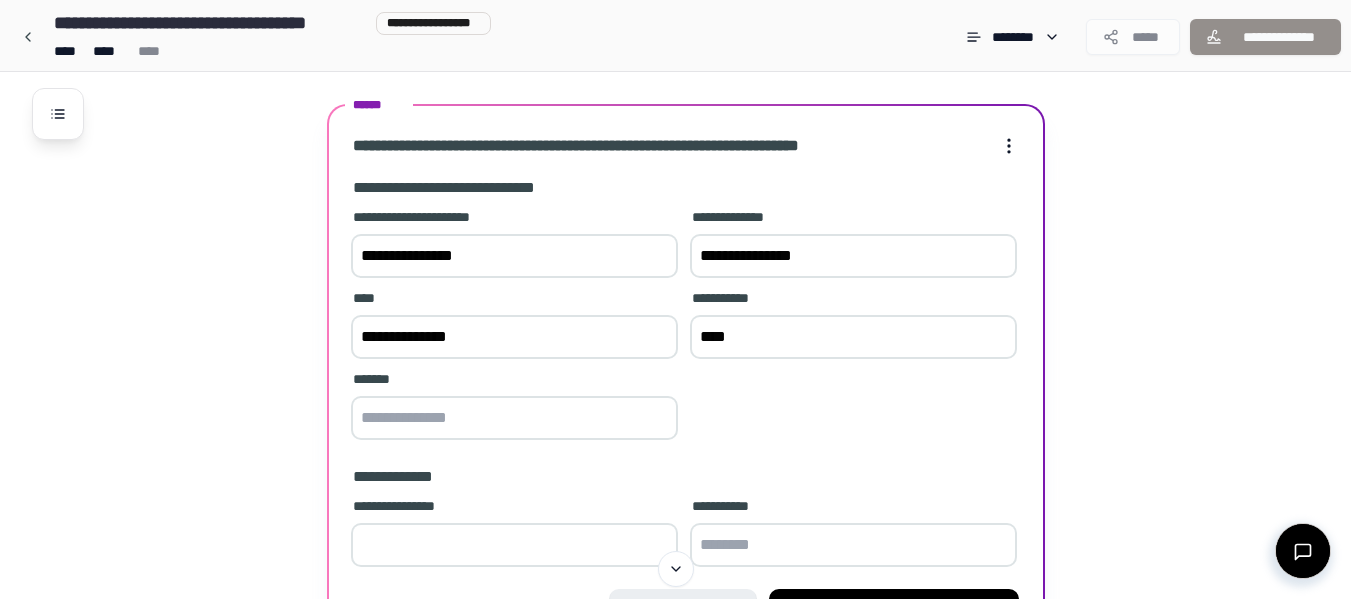 type on "****" 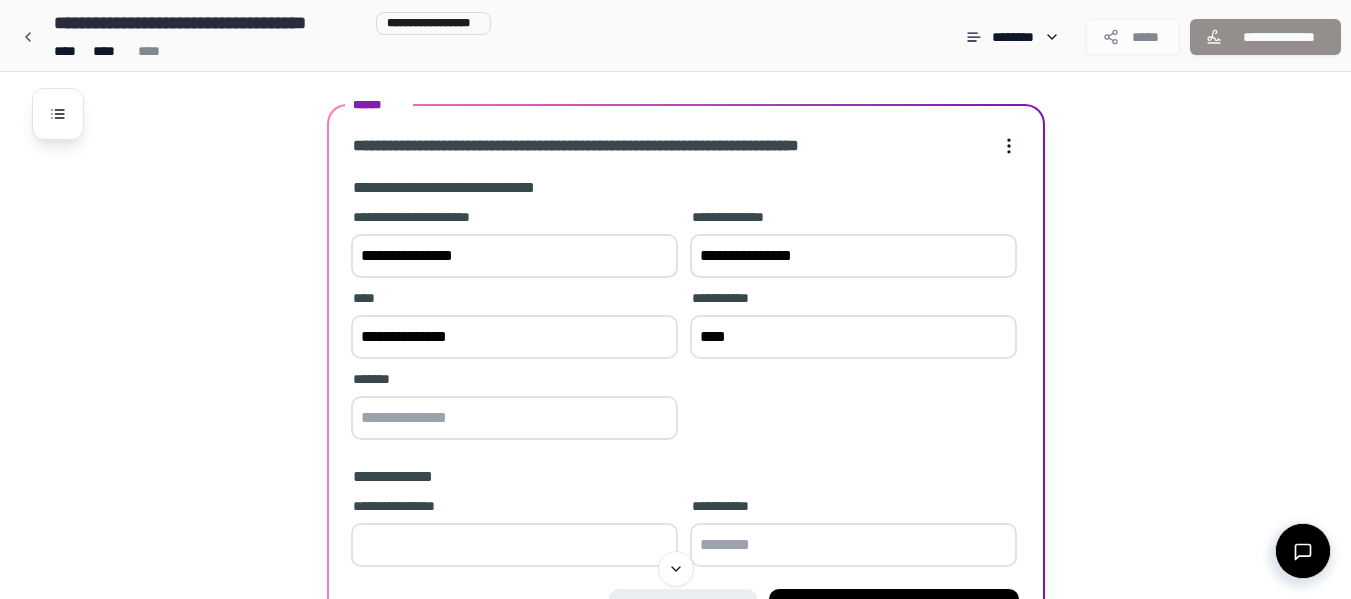 click at bounding box center (514, 418) 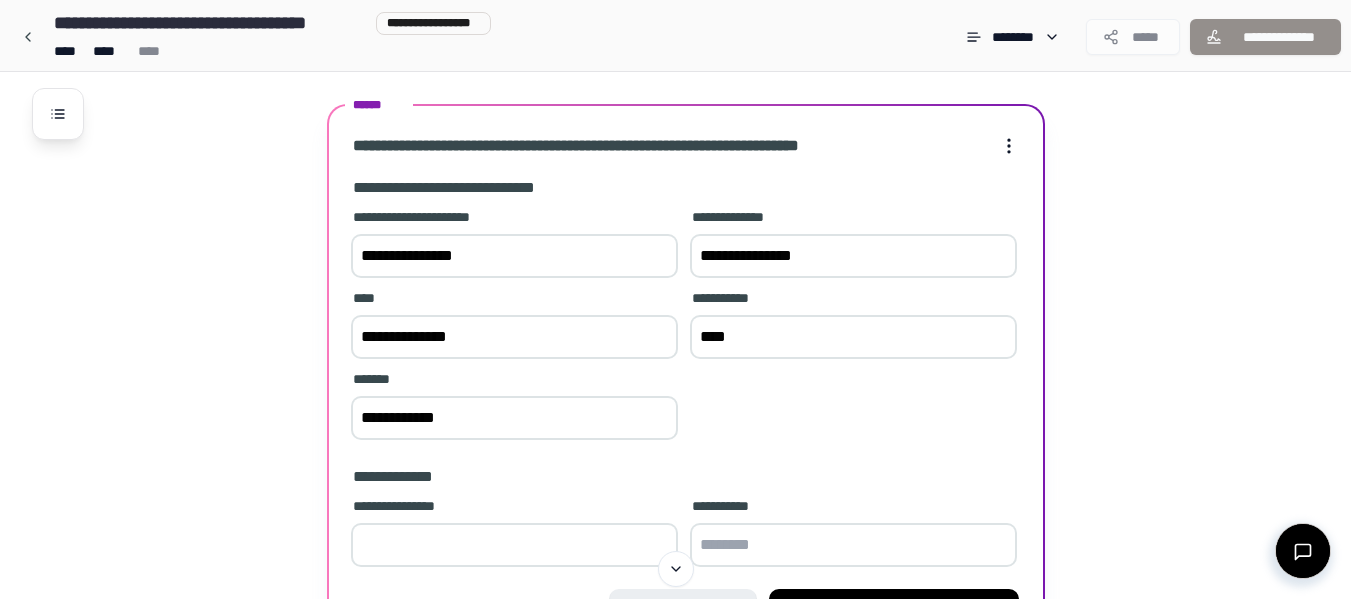 type on "**********" 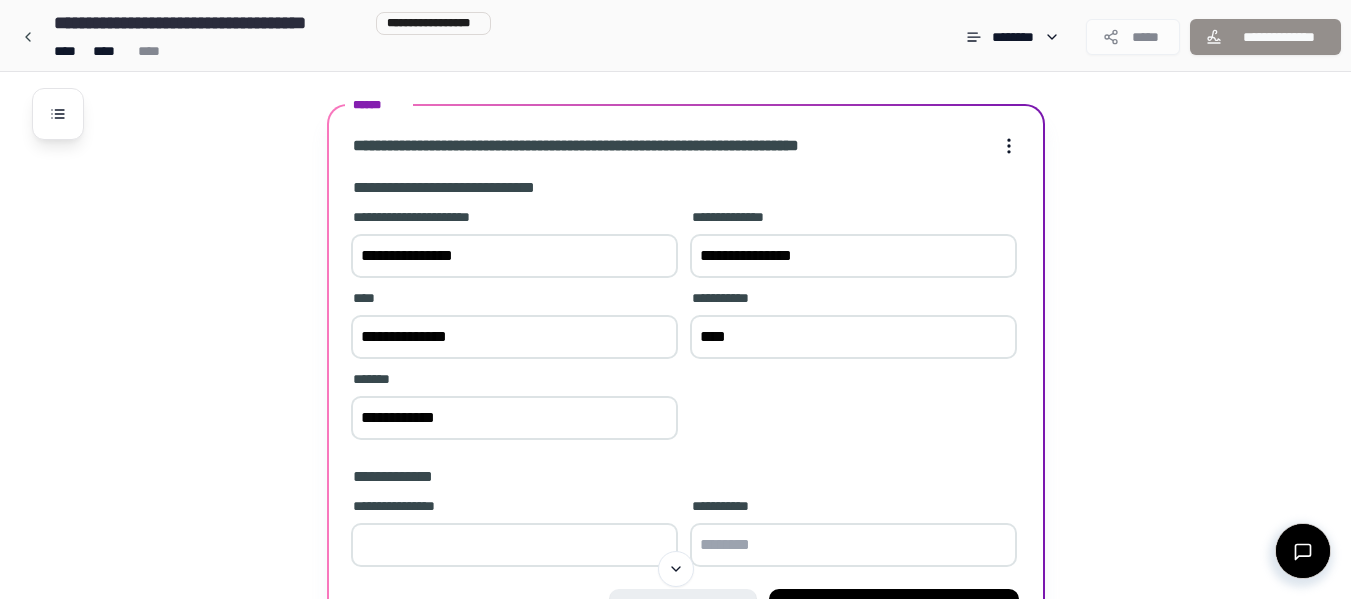 click at bounding box center [514, 545] 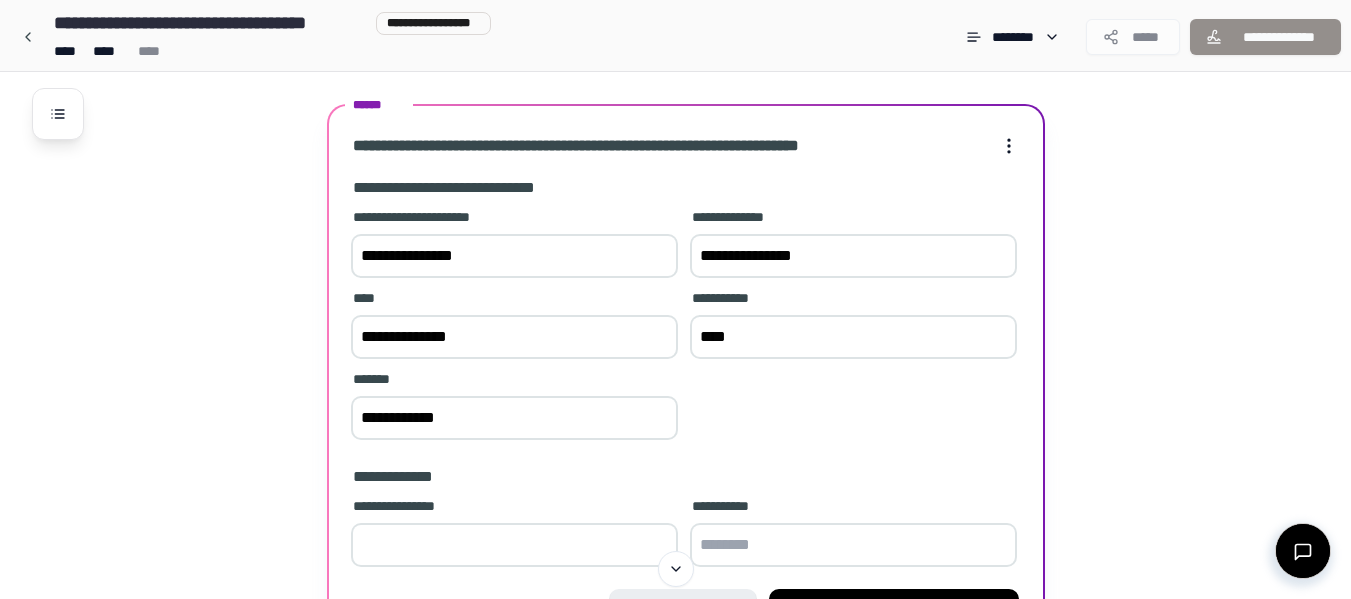 type on "**" 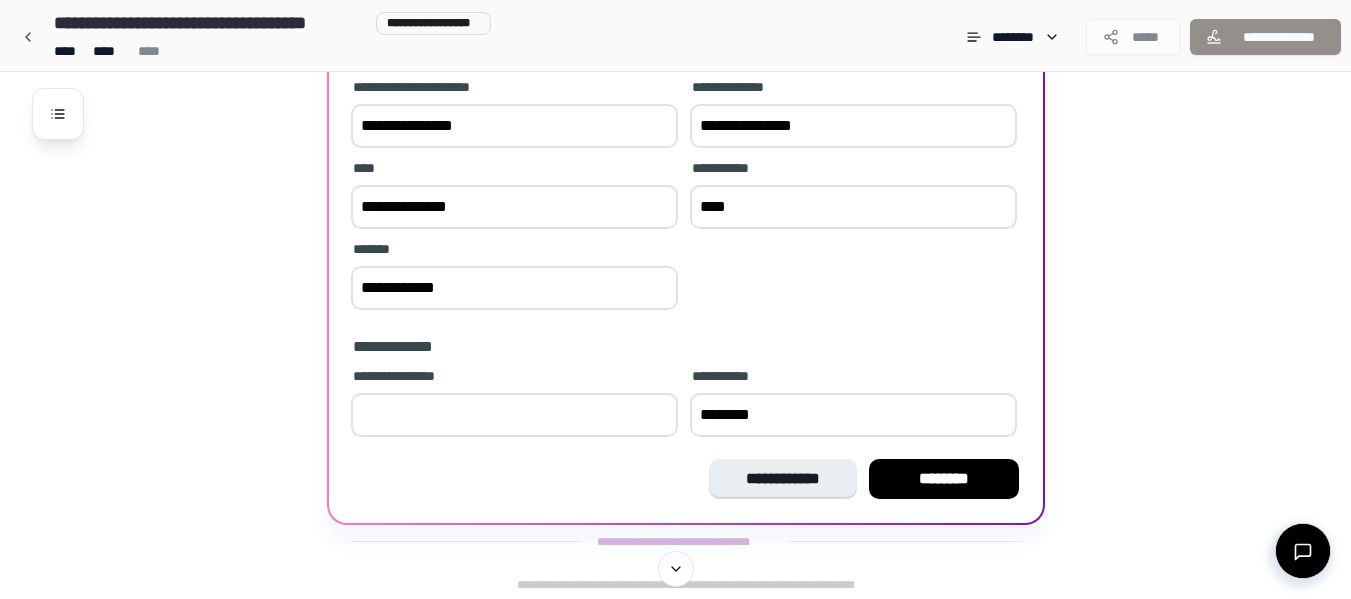 scroll, scrollTop: 395, scrollLeft: 0, axis: vertical 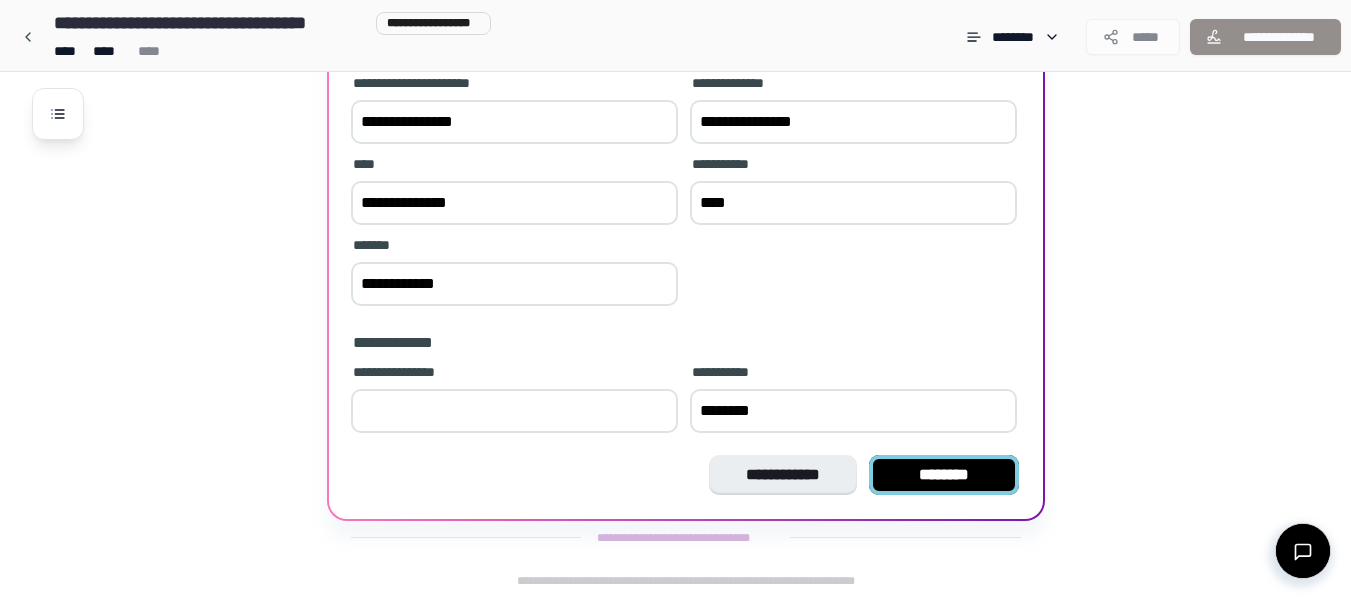 type on "********" 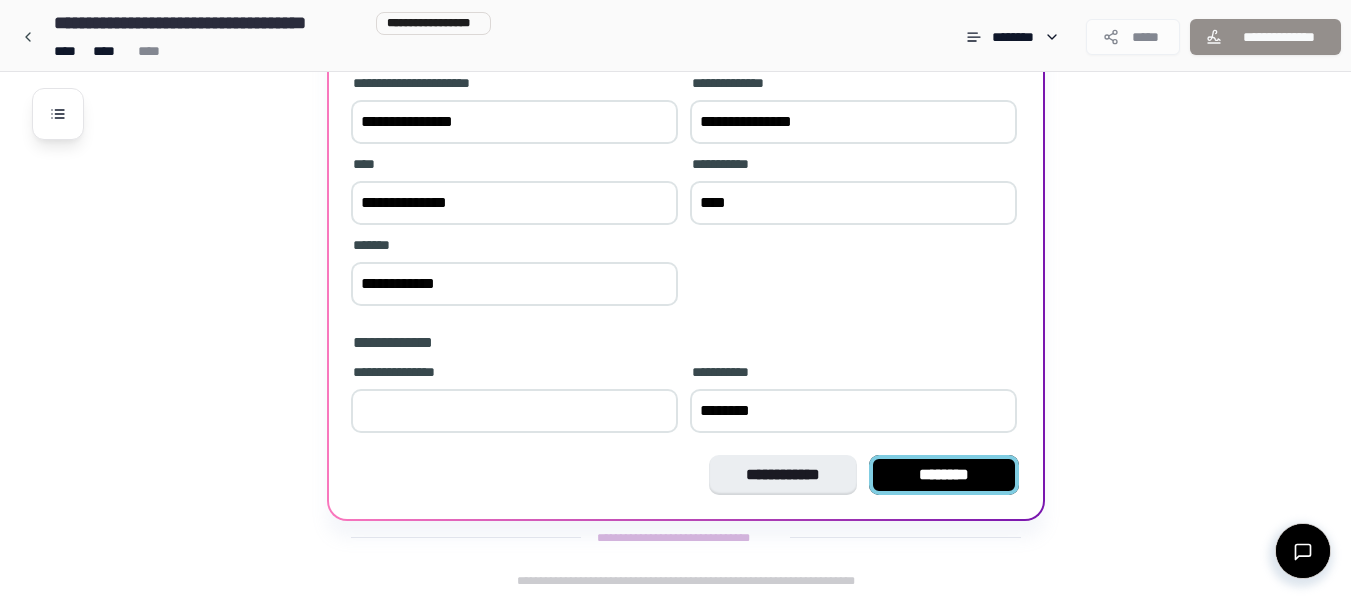 click on "********" at bounding box center [944, 475] 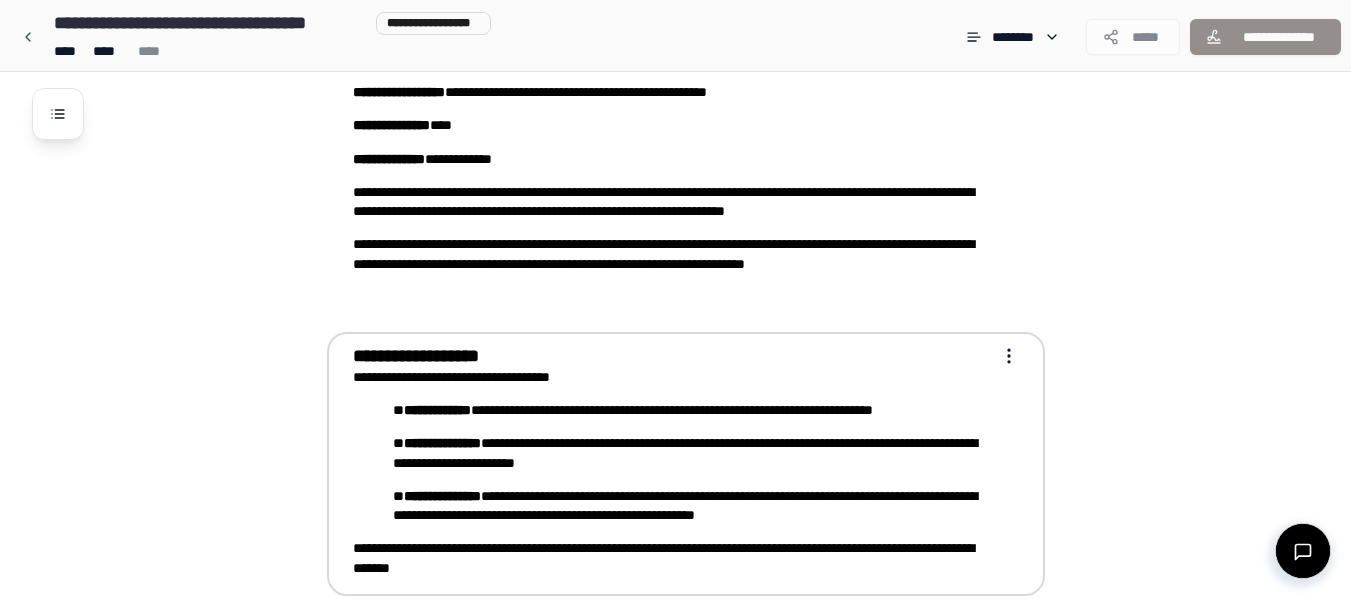 scroll, scrollTop: 468, scrollLeft: 0, axis: vertical 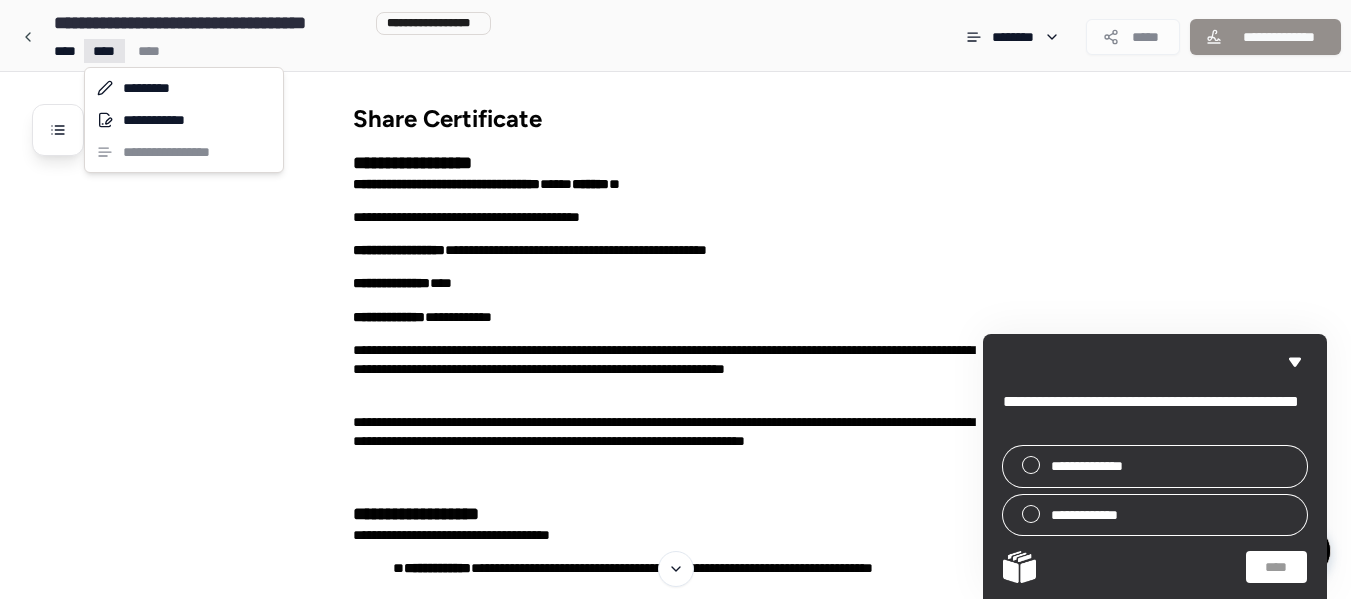 click on "**********" at bounding box center (683, 600) 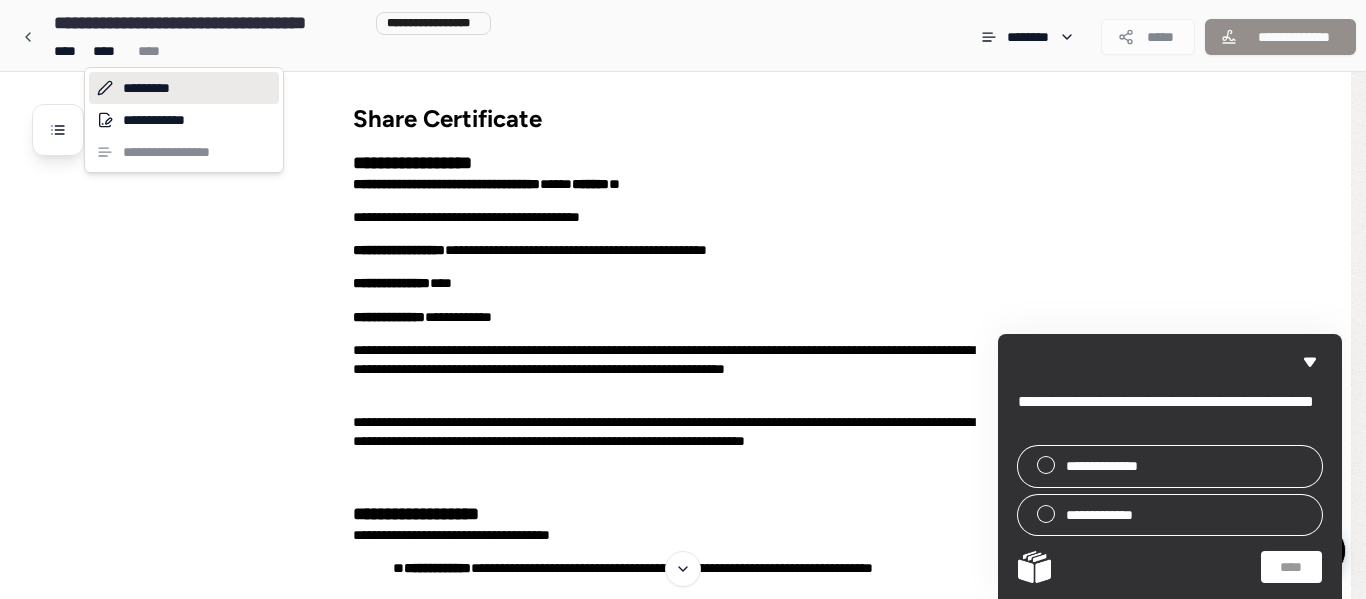 click on "*********" at bounding box center [184, 88] 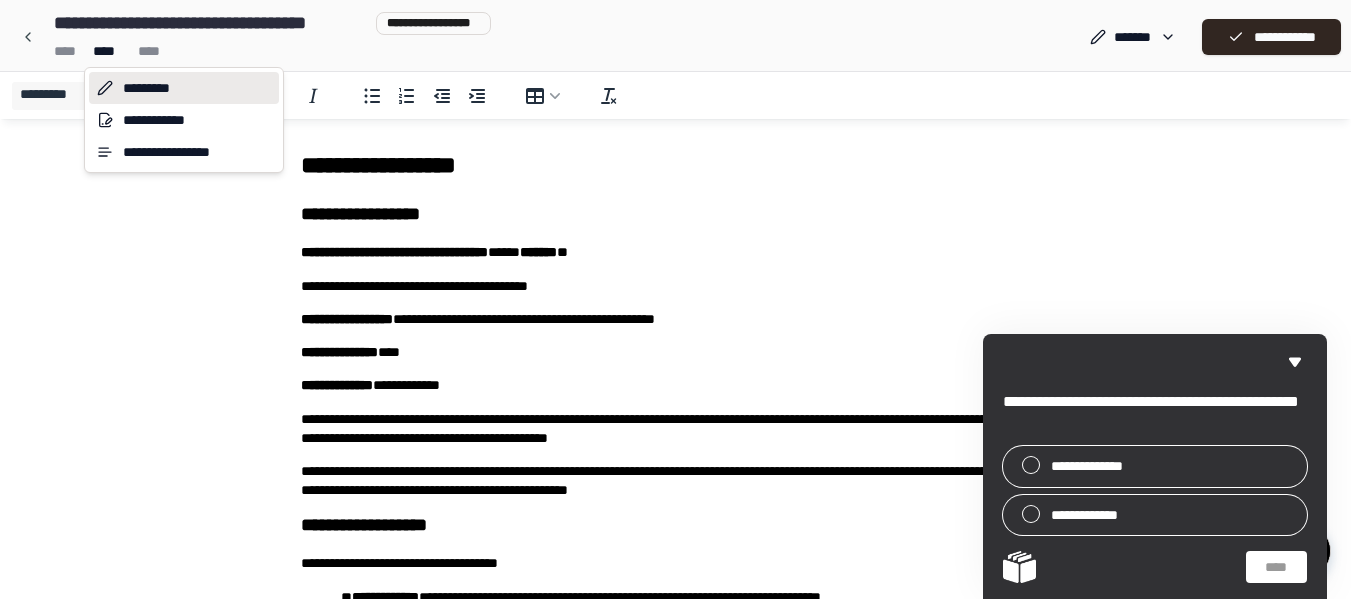 scroll, scrollTop: 0, scrollLeft: 0, axis: both 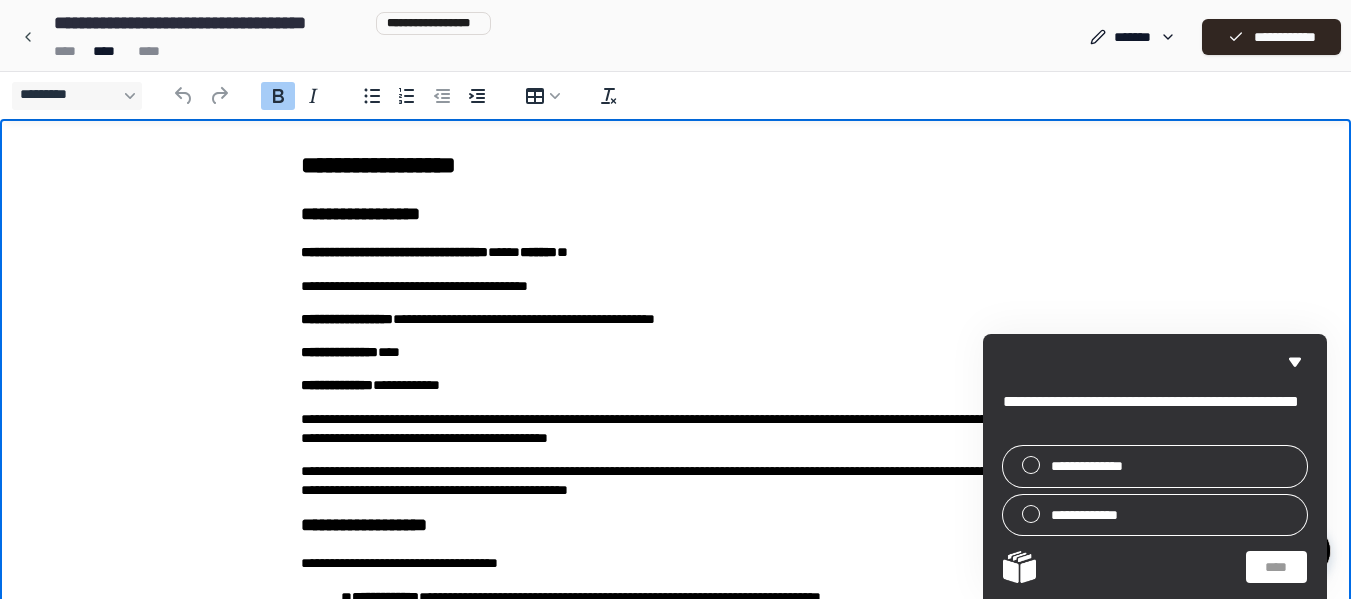 click on "**********" at bounding box center (394, 252) 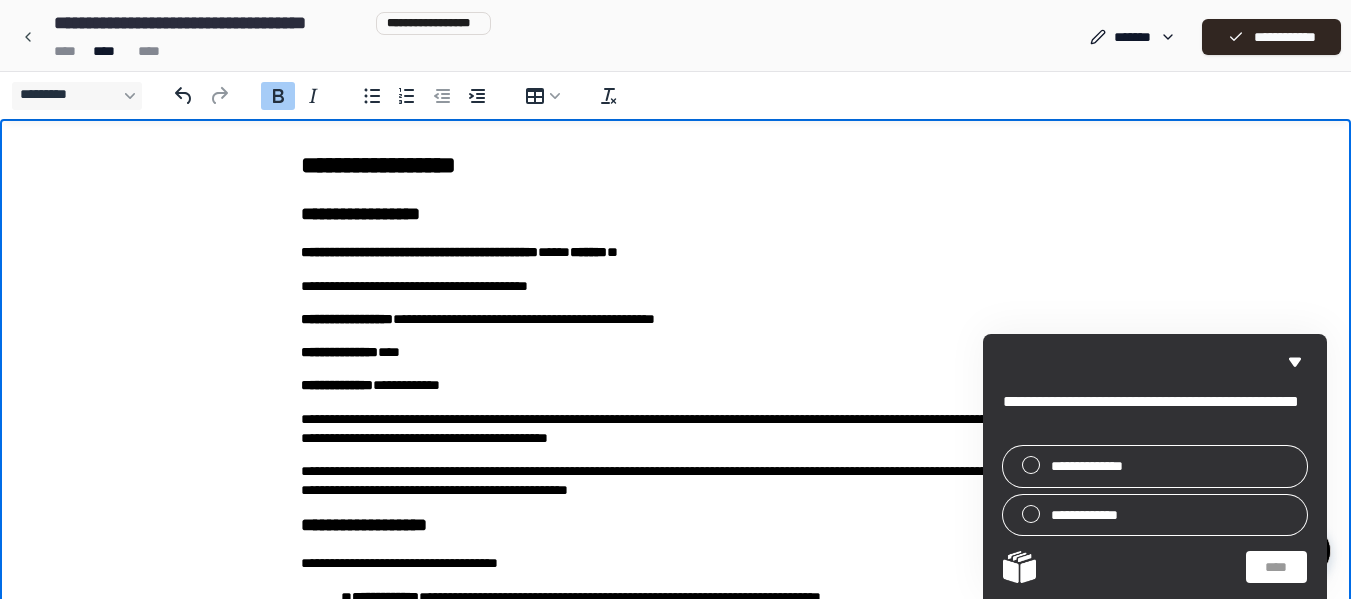 click on "**********" at bounding box center (676, 456) 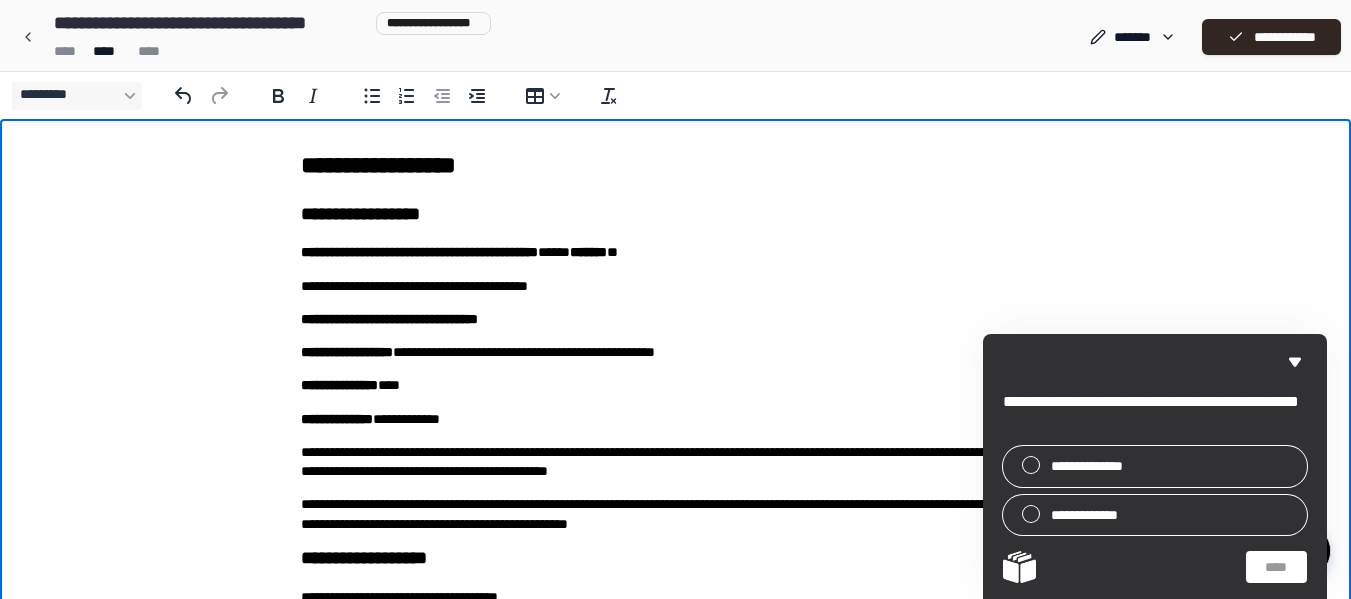 click on "**********" at bounding box center [675, 473] 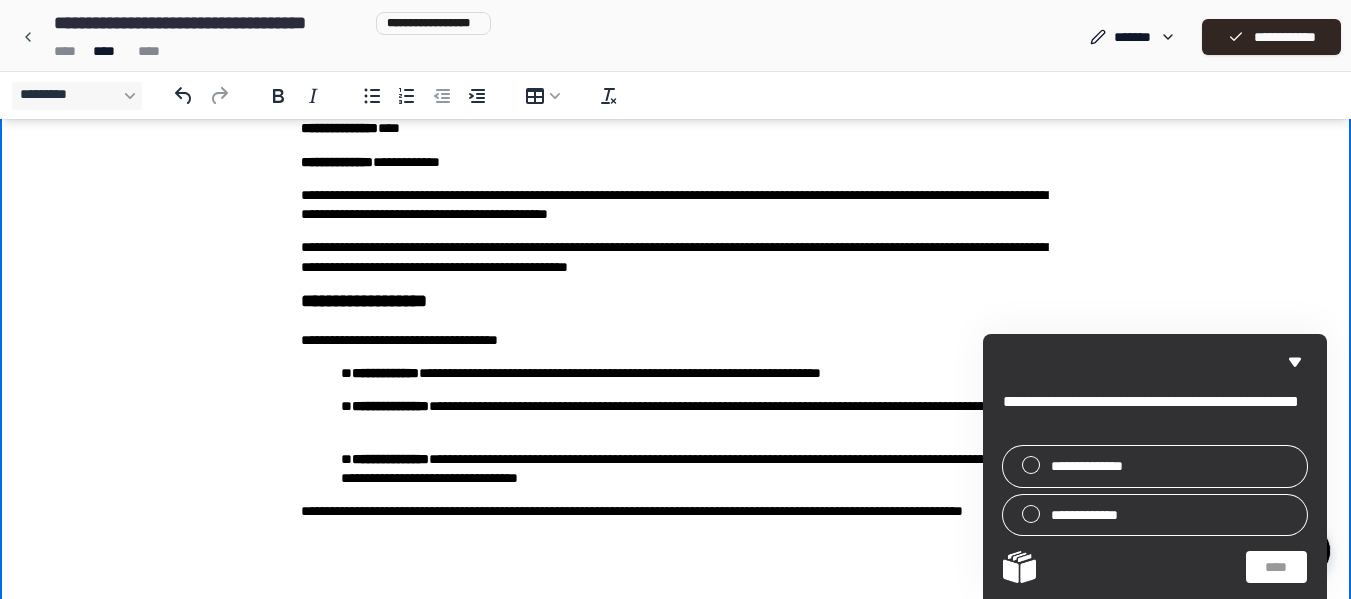 scroll, scrollTop: 287, scrollLeft: 0, axis: vertical 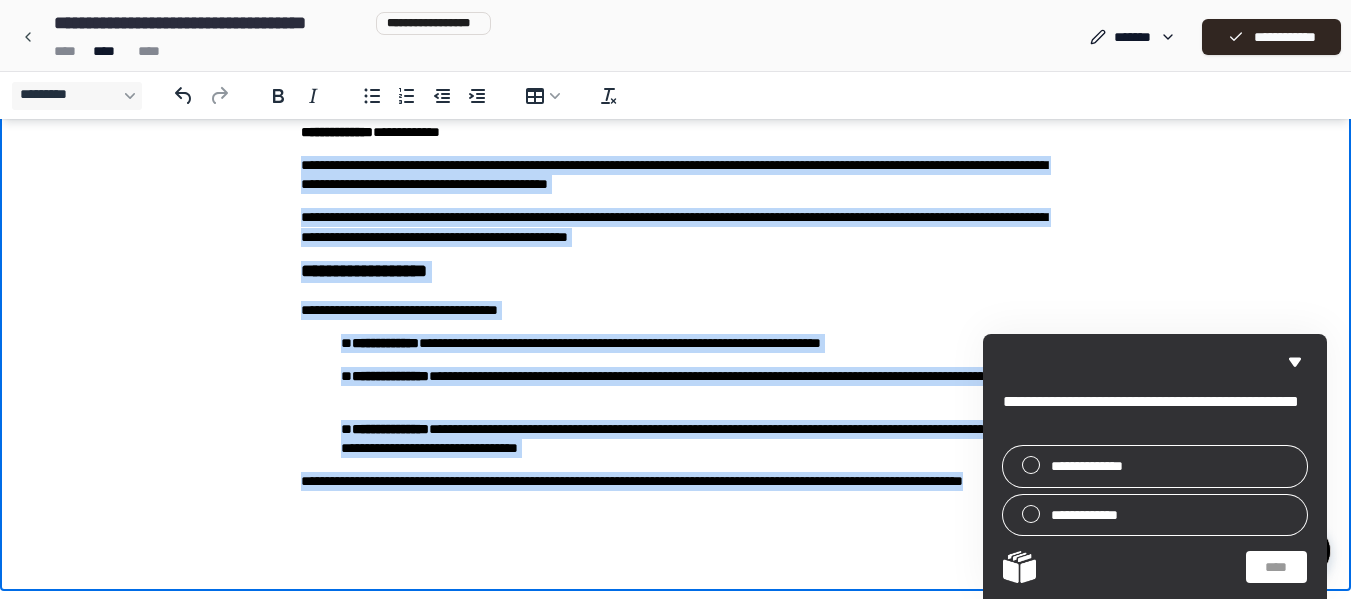 drag, startPoint x: 377, startPoint y: 500, endPoint x: 256, endPoint y: 151, distance: 369.38055 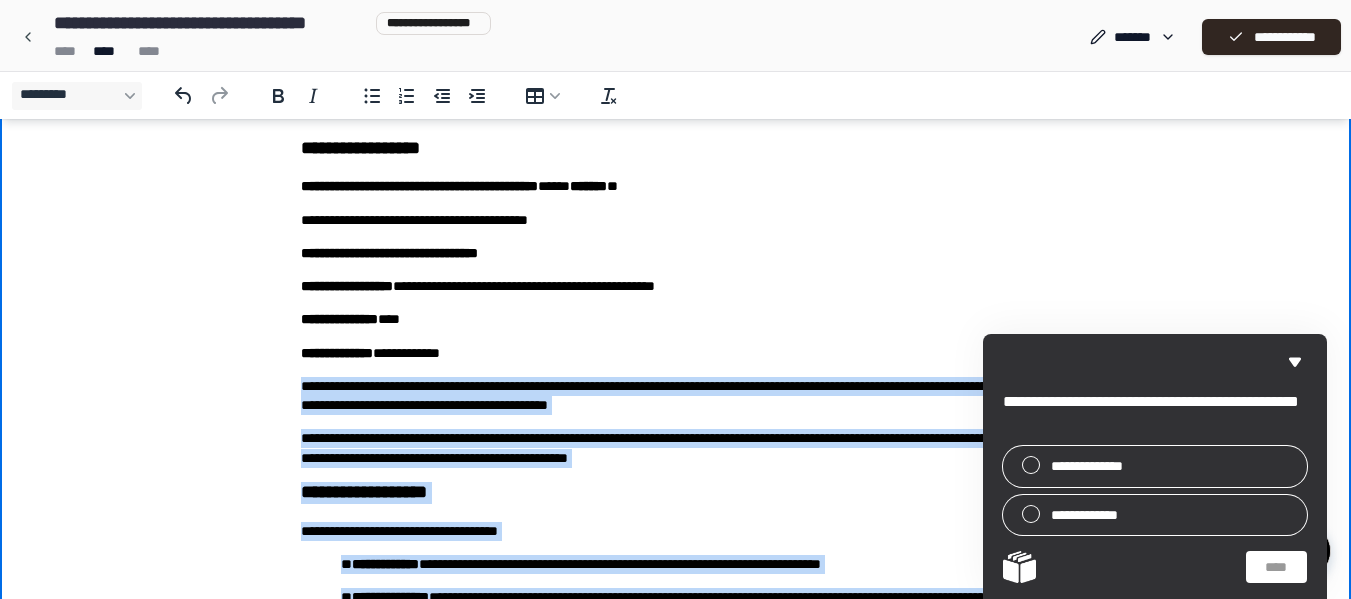 scroll, scrollTop: 63, scrollLeft: 0, axis: vertical 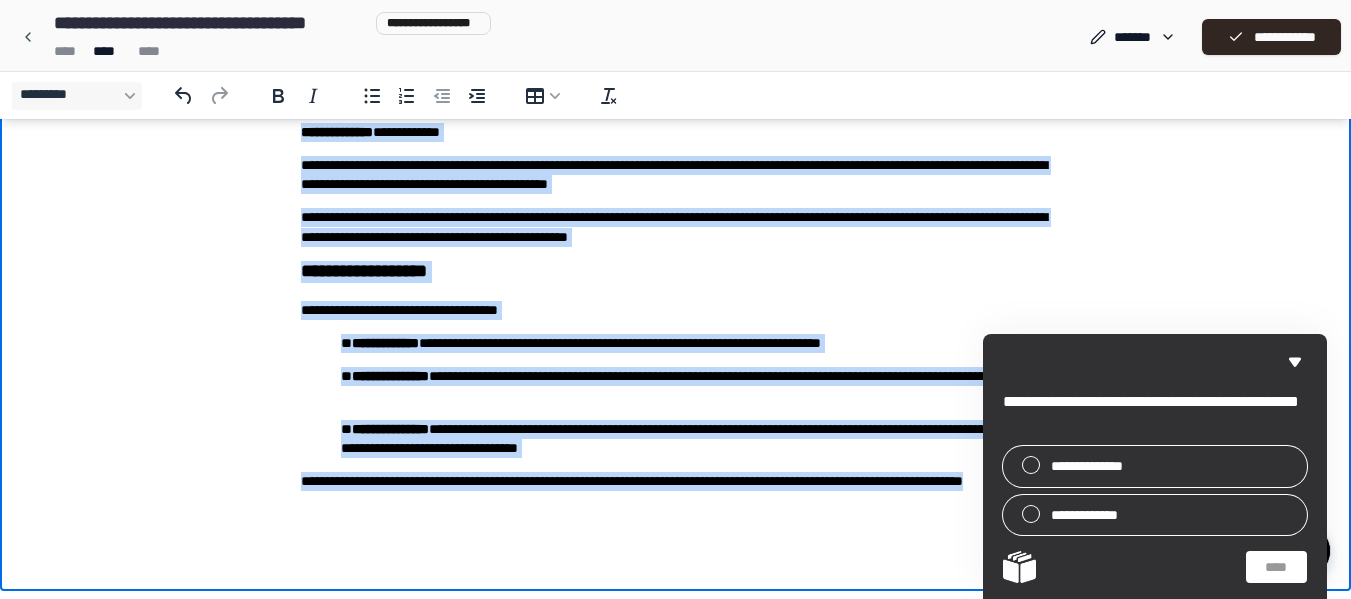 drag, startPoint x: 299, startPoint y: -76, endPoint x: 495, endPoint y: 561, distance: 666.47205 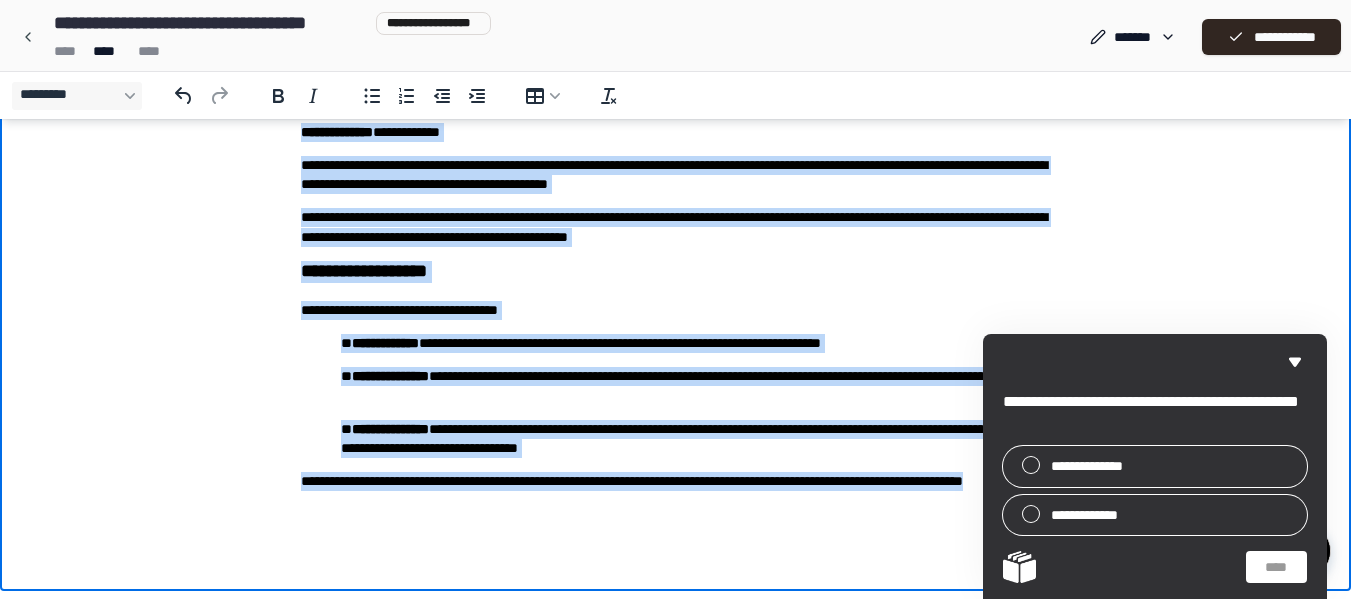 copy on "**********" 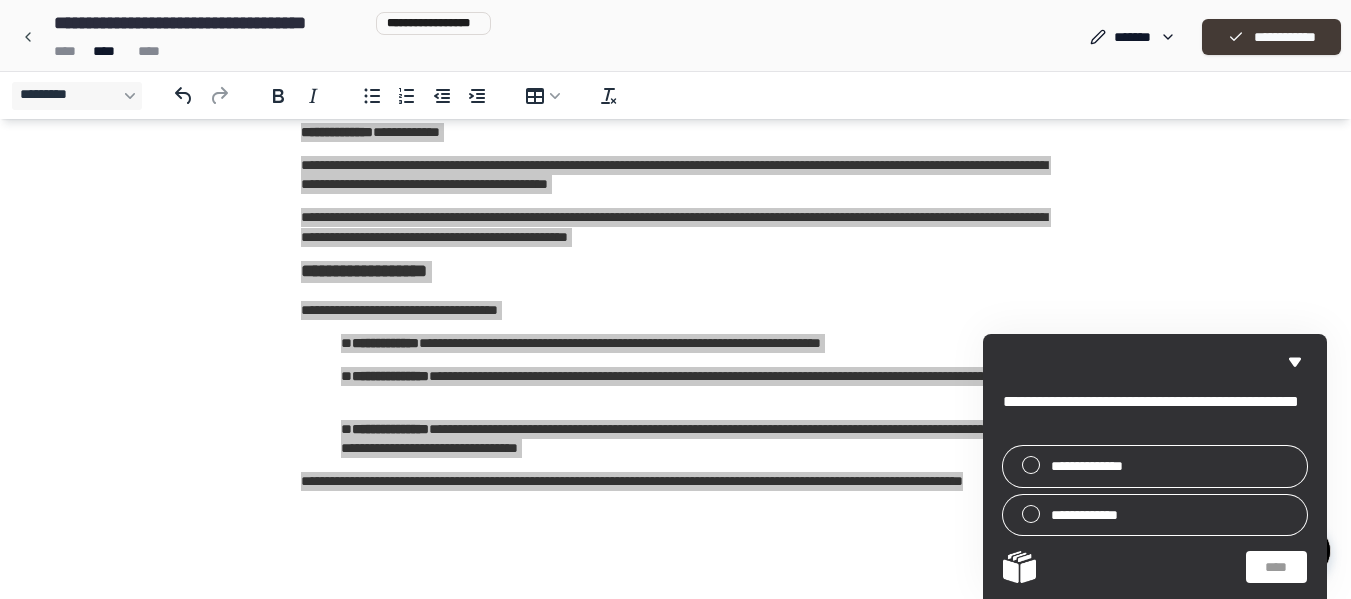 click on "**********" at bounding box center [1271, 37] 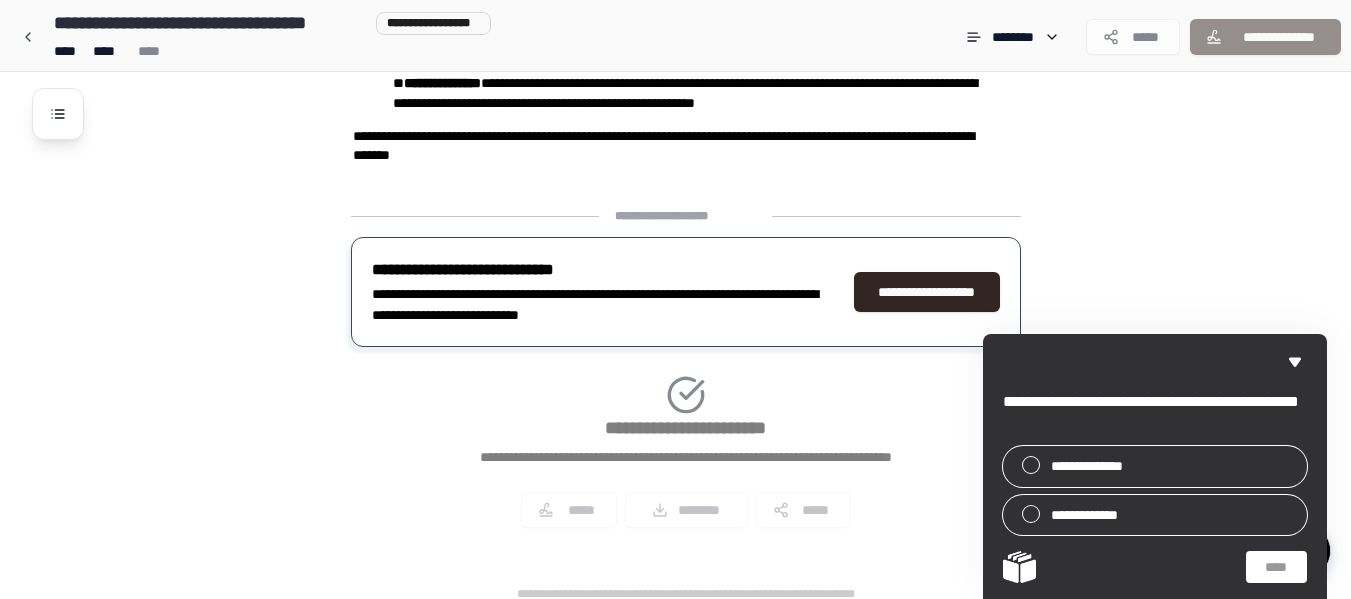 scroll, scrollTop: 636, scrollLeft: 0, axis: vertical 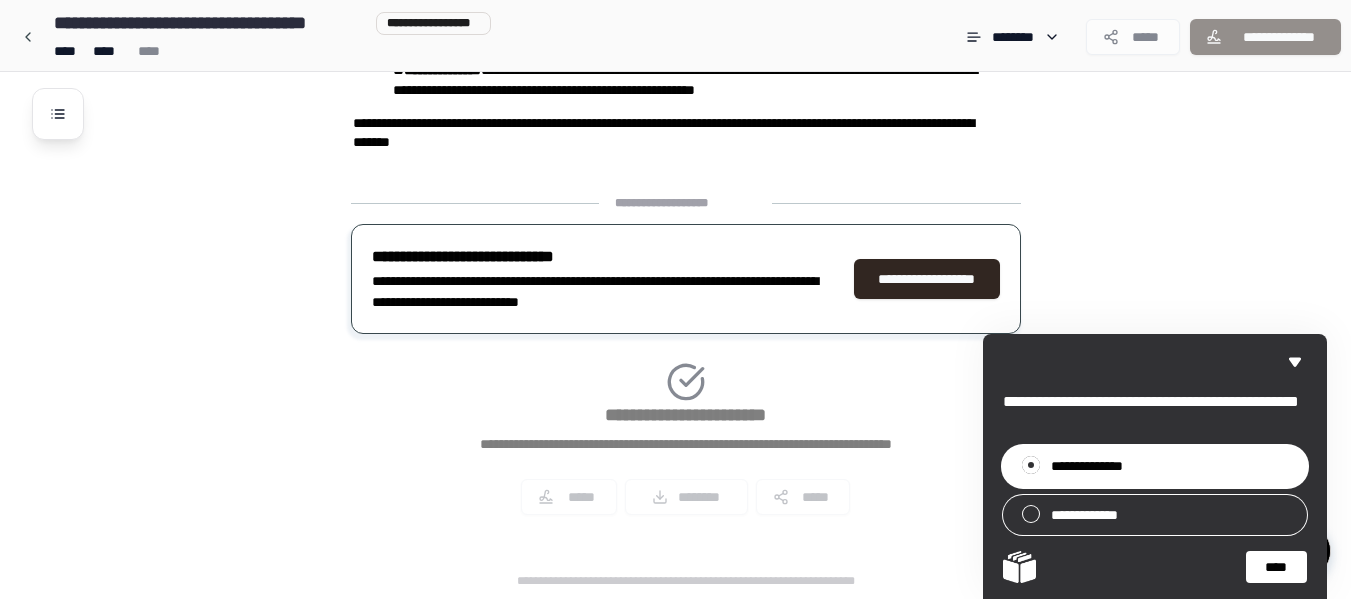click on "****" at bounding box center [1276, 567] 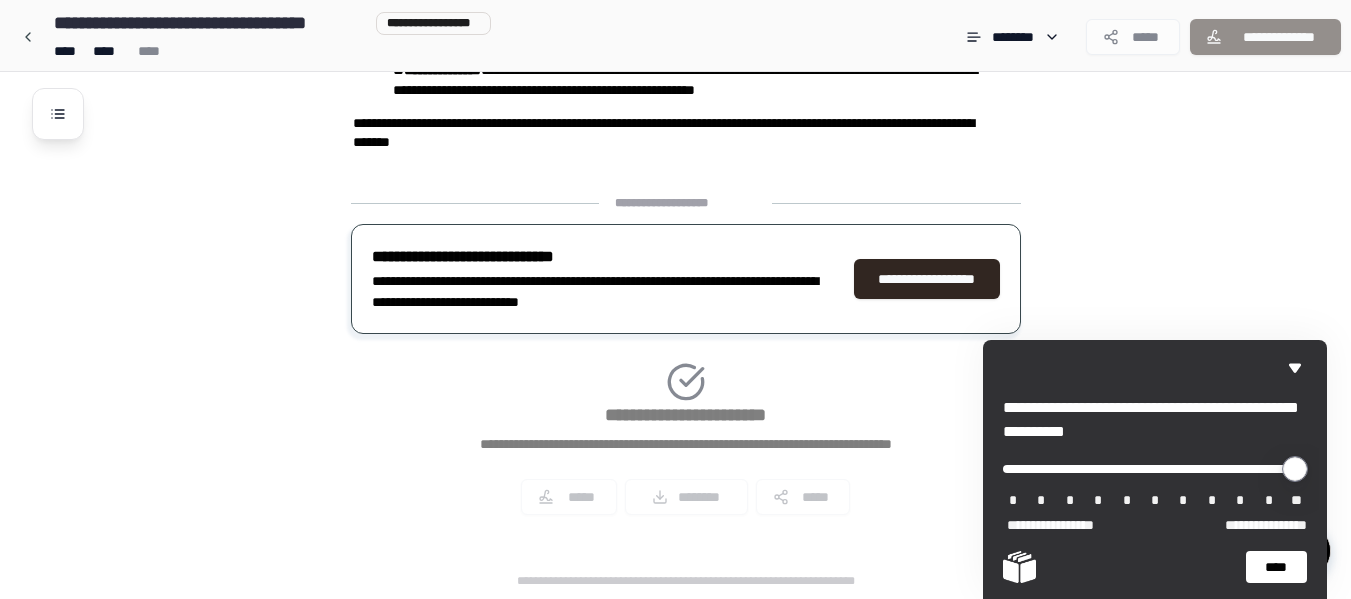 drag, startPoint x: 1012, startPoint y: 472, endPoint x: 1363, endPoint y: 484, distance: 351.20508 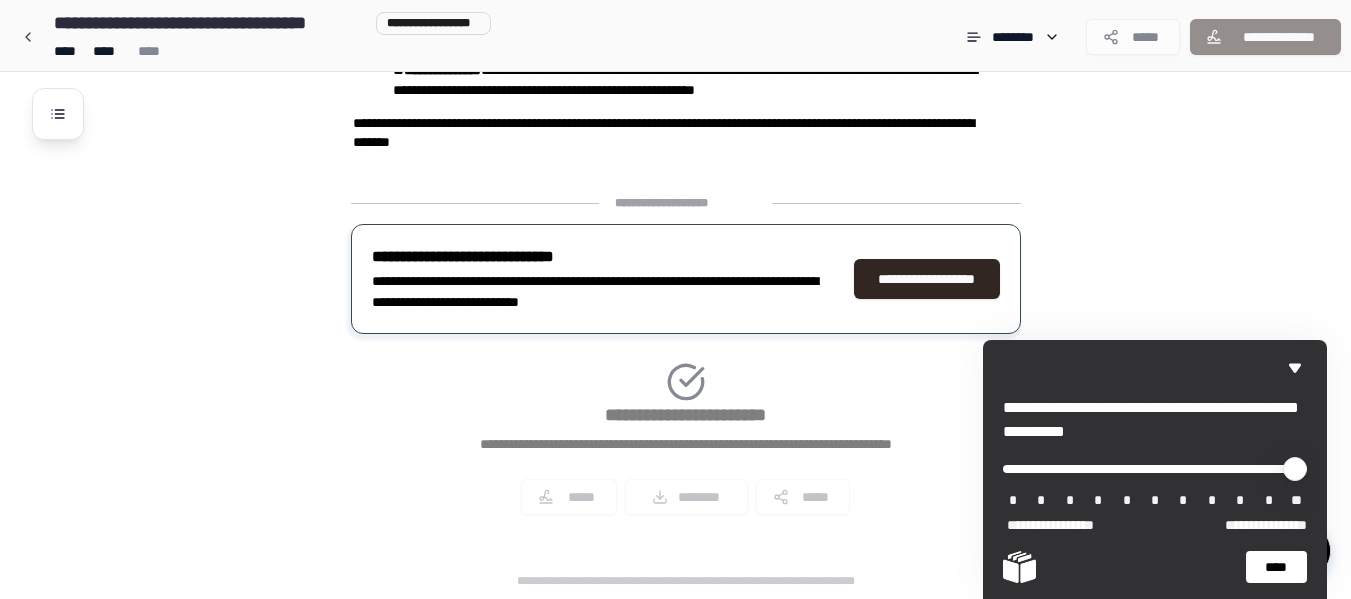 click on "****" at bounding box center (1276, 567) 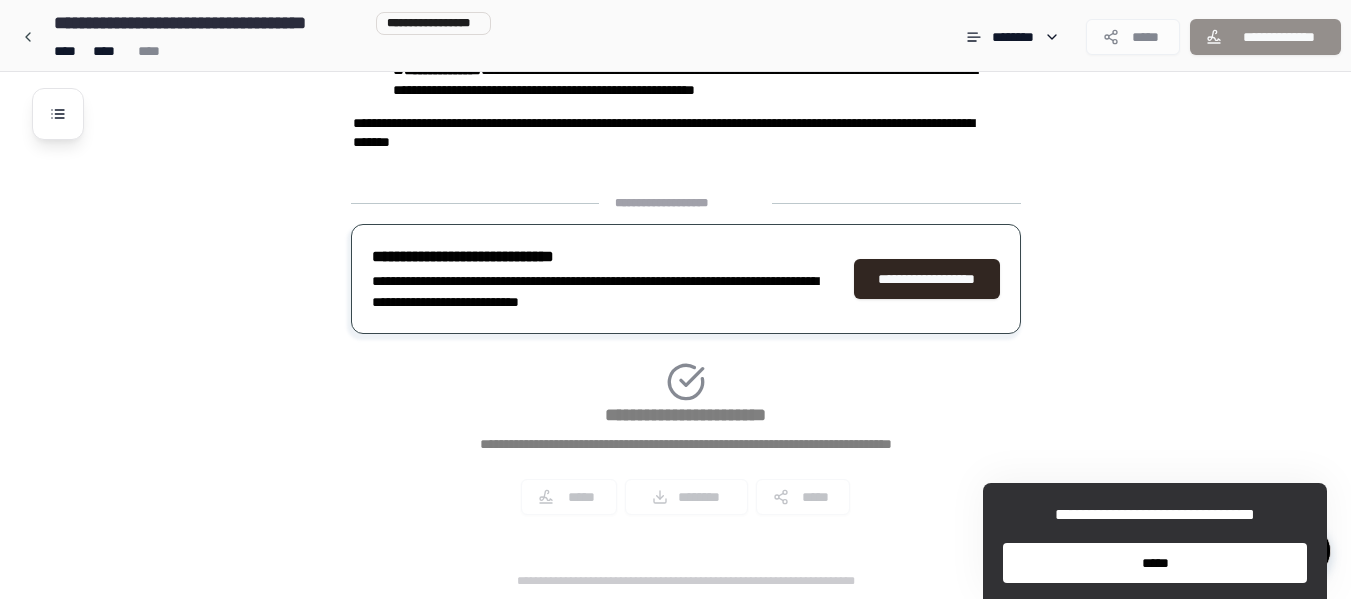 click on "*****" at bounding box center (1155, 563) 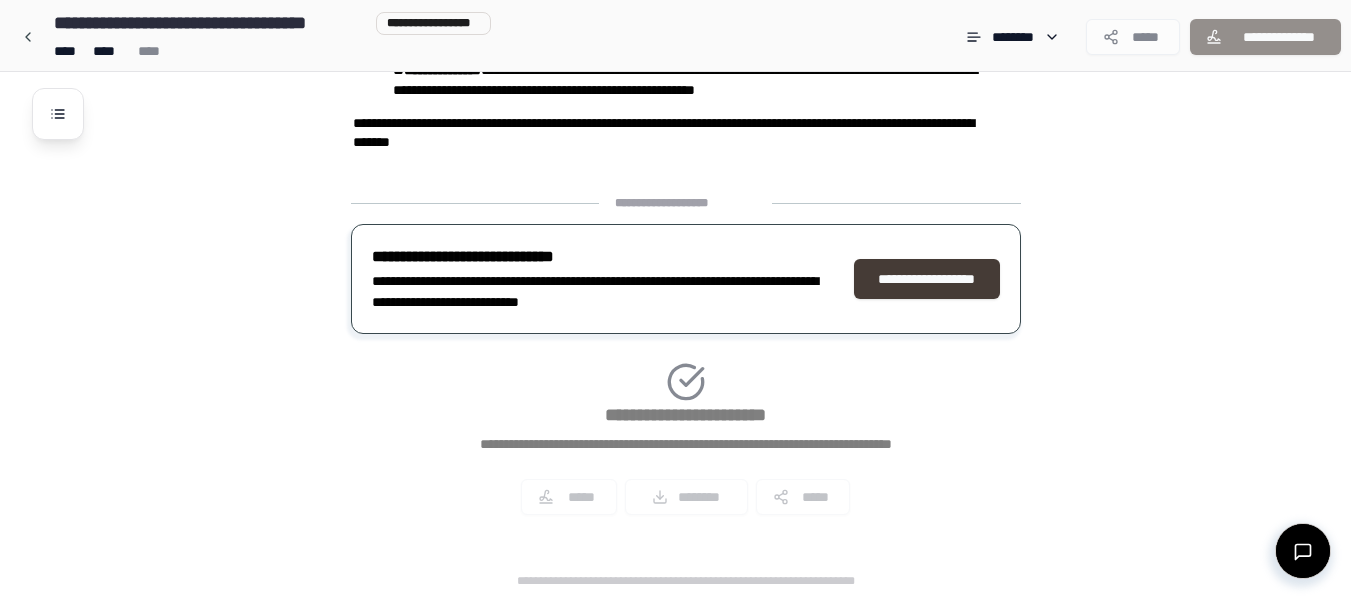 click on "**********" at bounding box center (927, 279) 